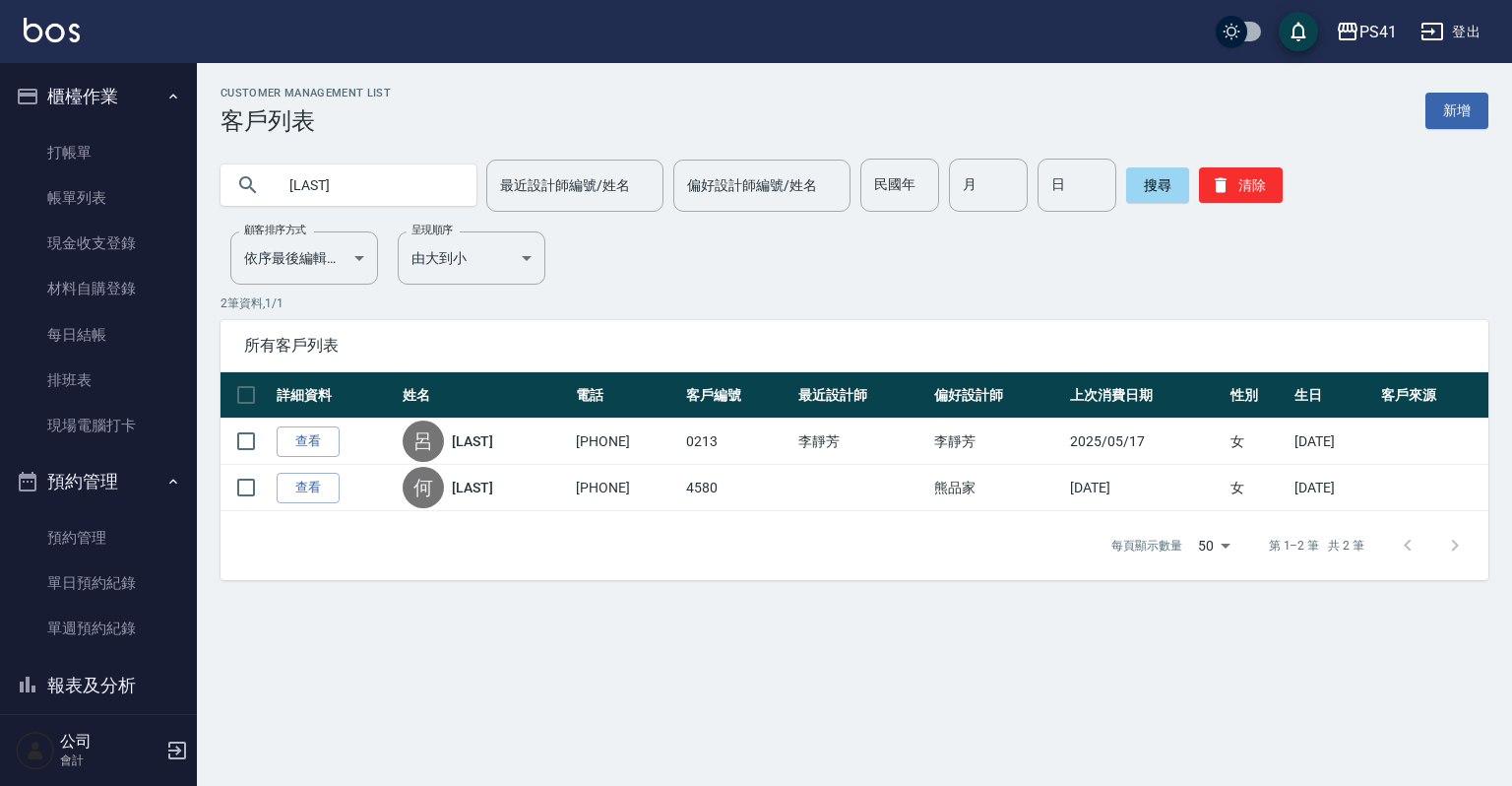 scroll, scrollTop: 0, scrollLeft: 0, axis: both 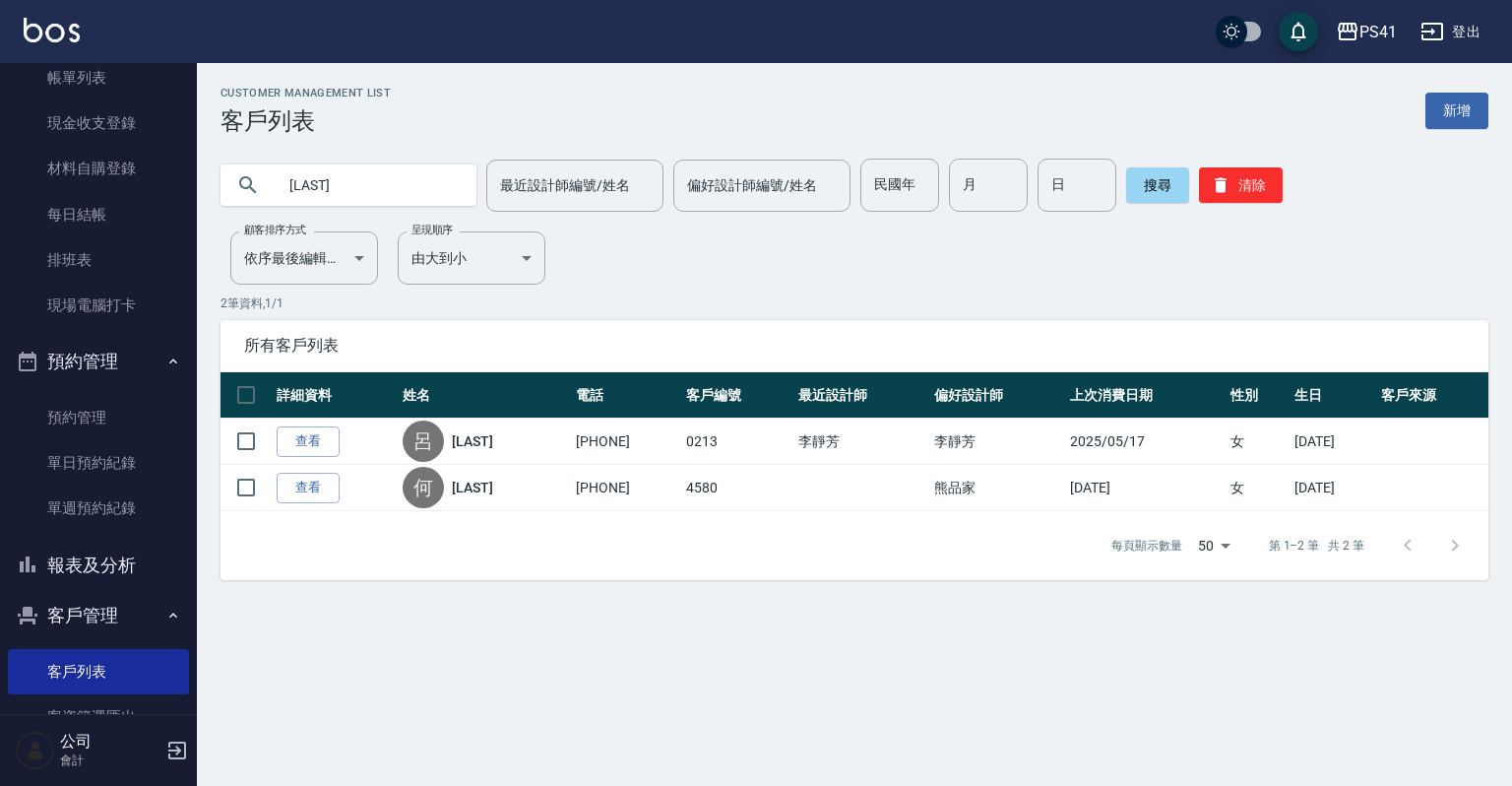 click on "報表及分析" at bounding box center (98, 565) 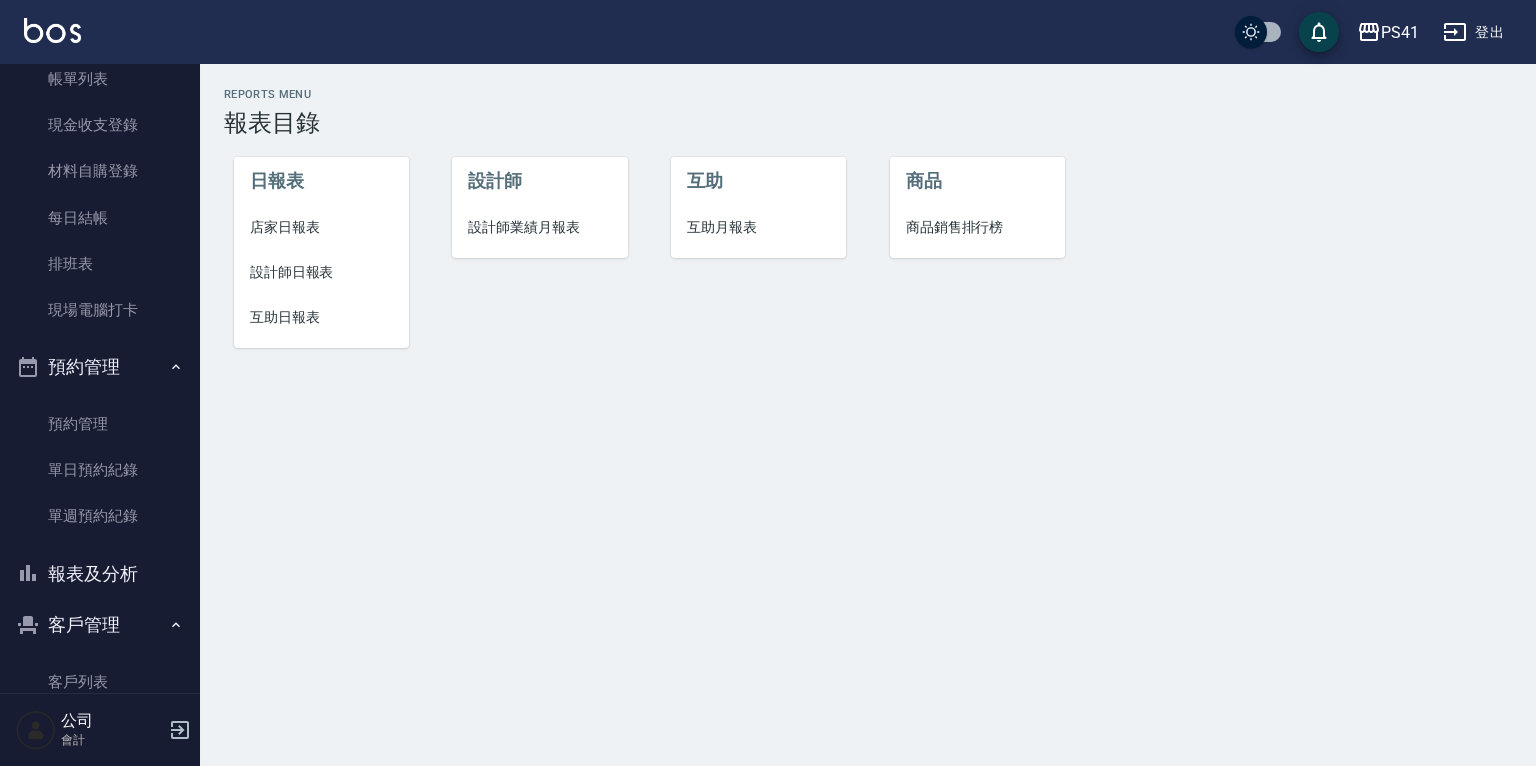 click on "設計師日報表" at bounding box center (321, 272) 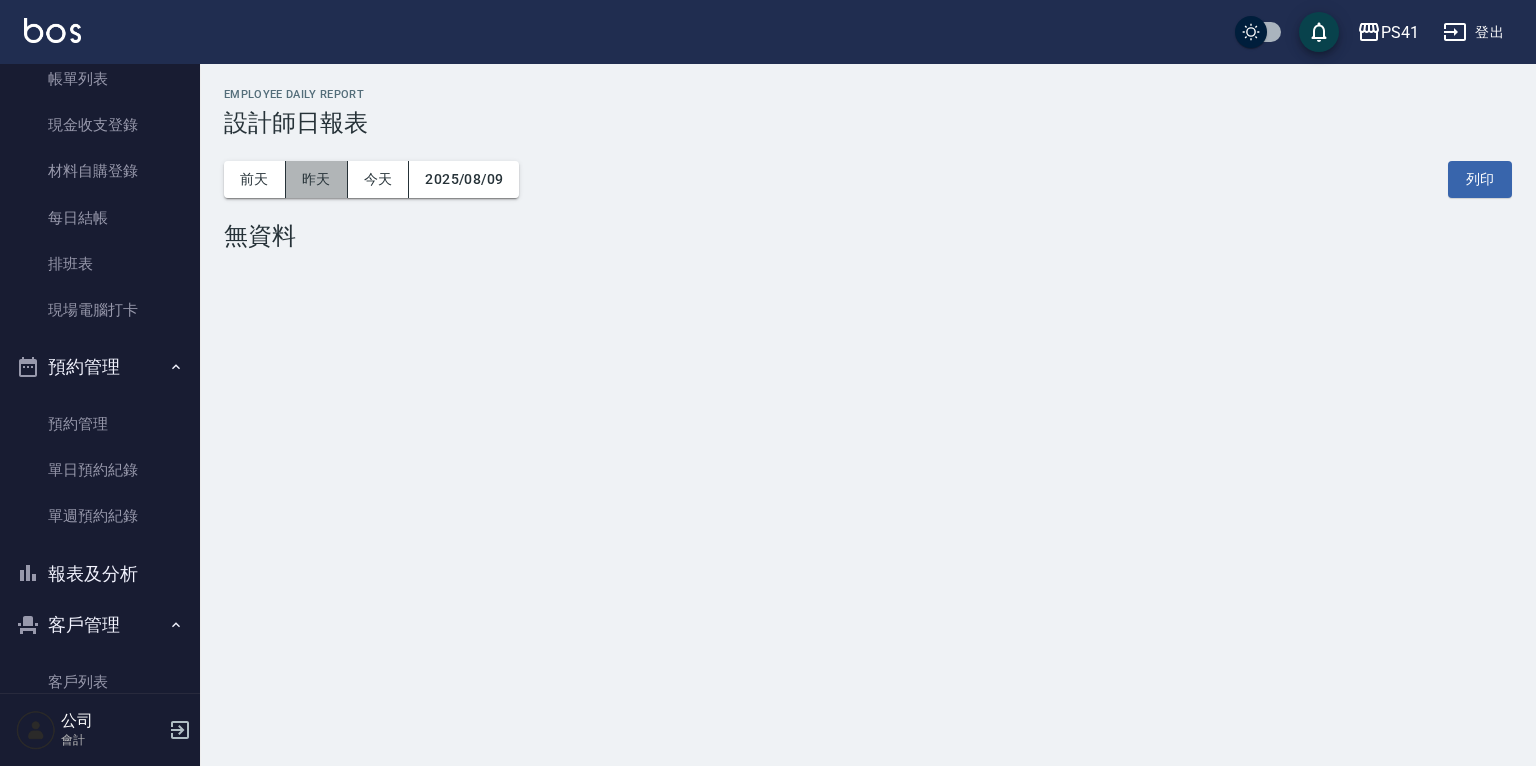 click on "昨天" at bounding box center (317, 179) 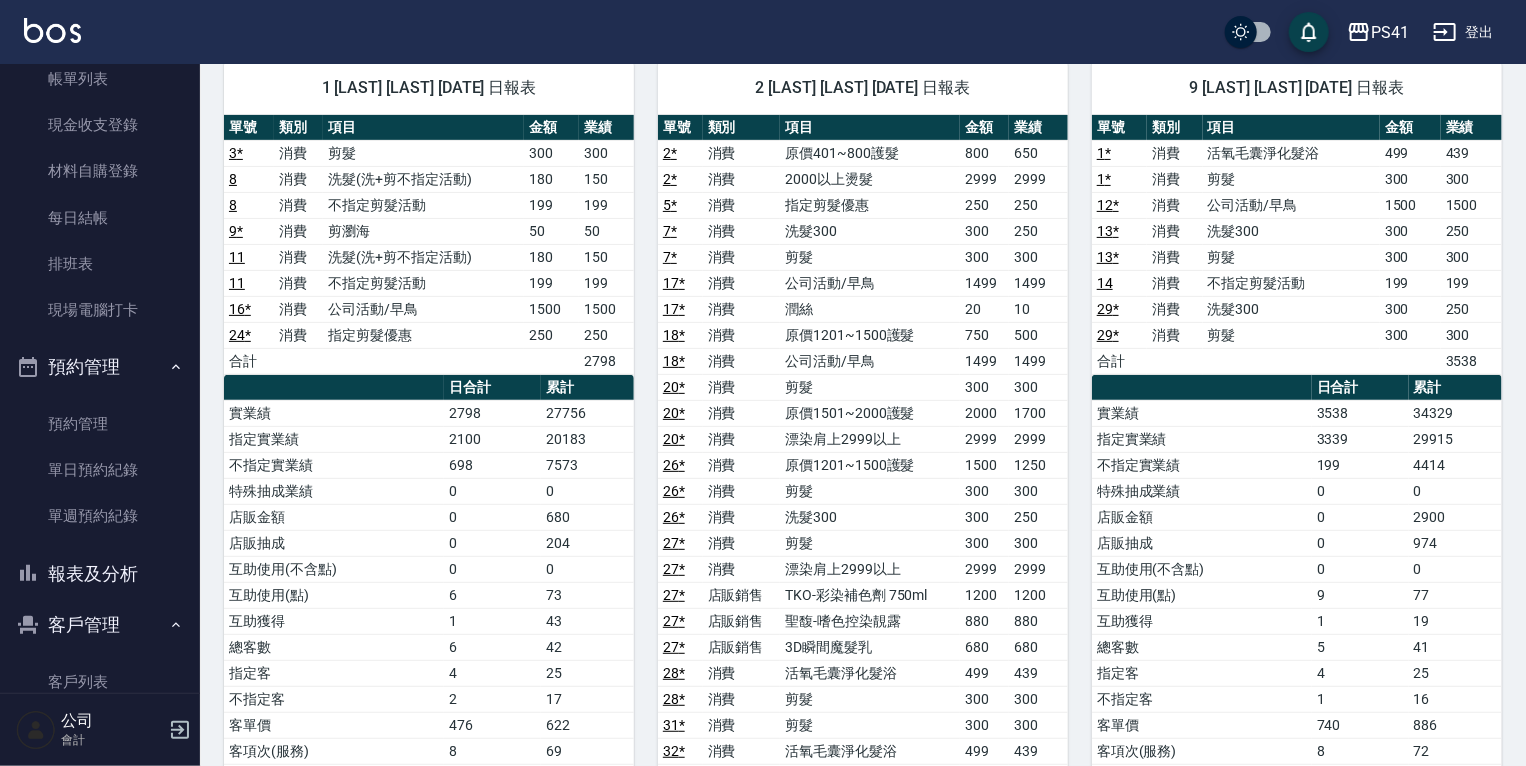 scroll, scrollTop: 0, scrollLeft: 0, axis: both 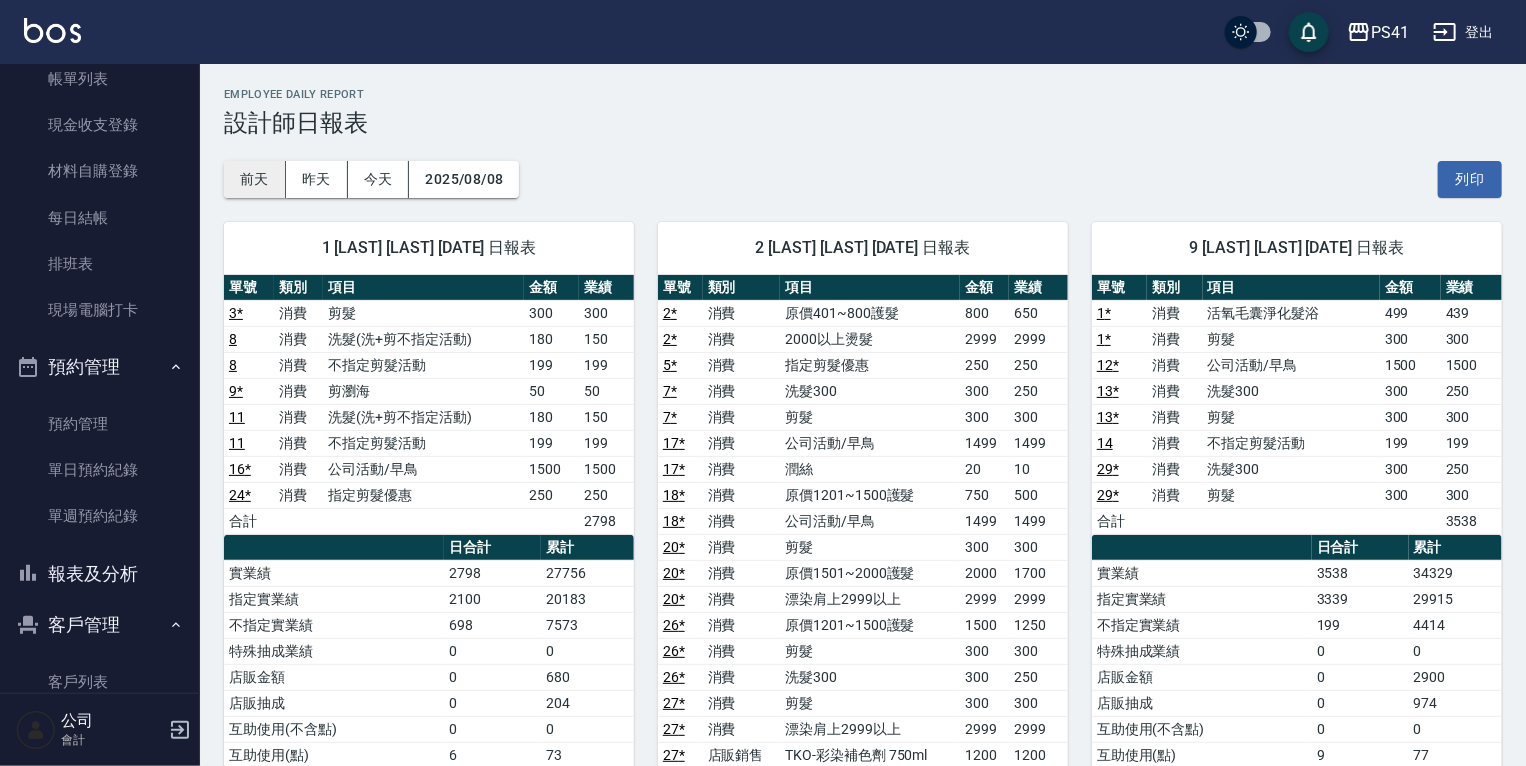 click on "前天" at bounding box center (255, 179) 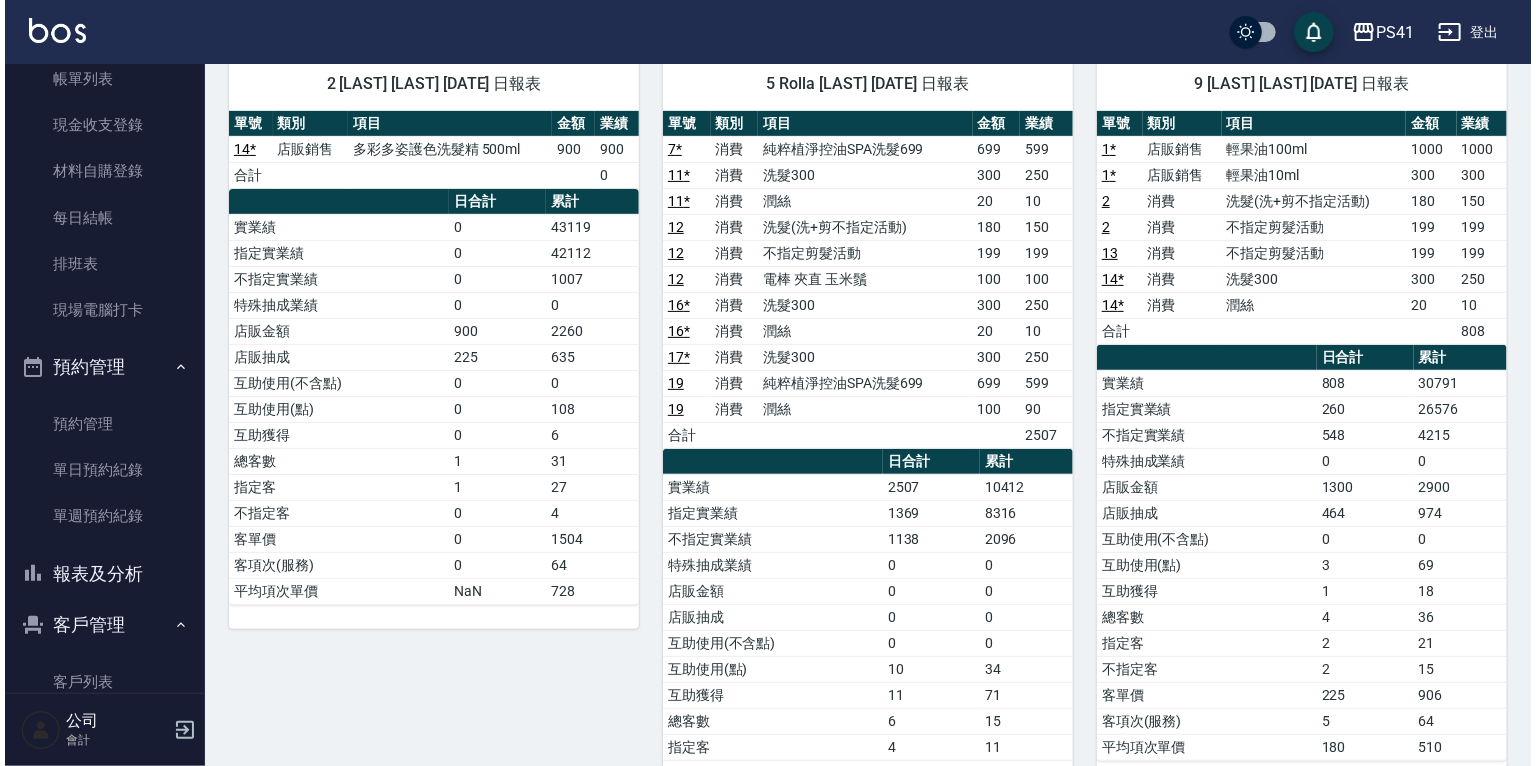 scroll, scrollTop: 80, scrollLeft: 0, axis: vertical 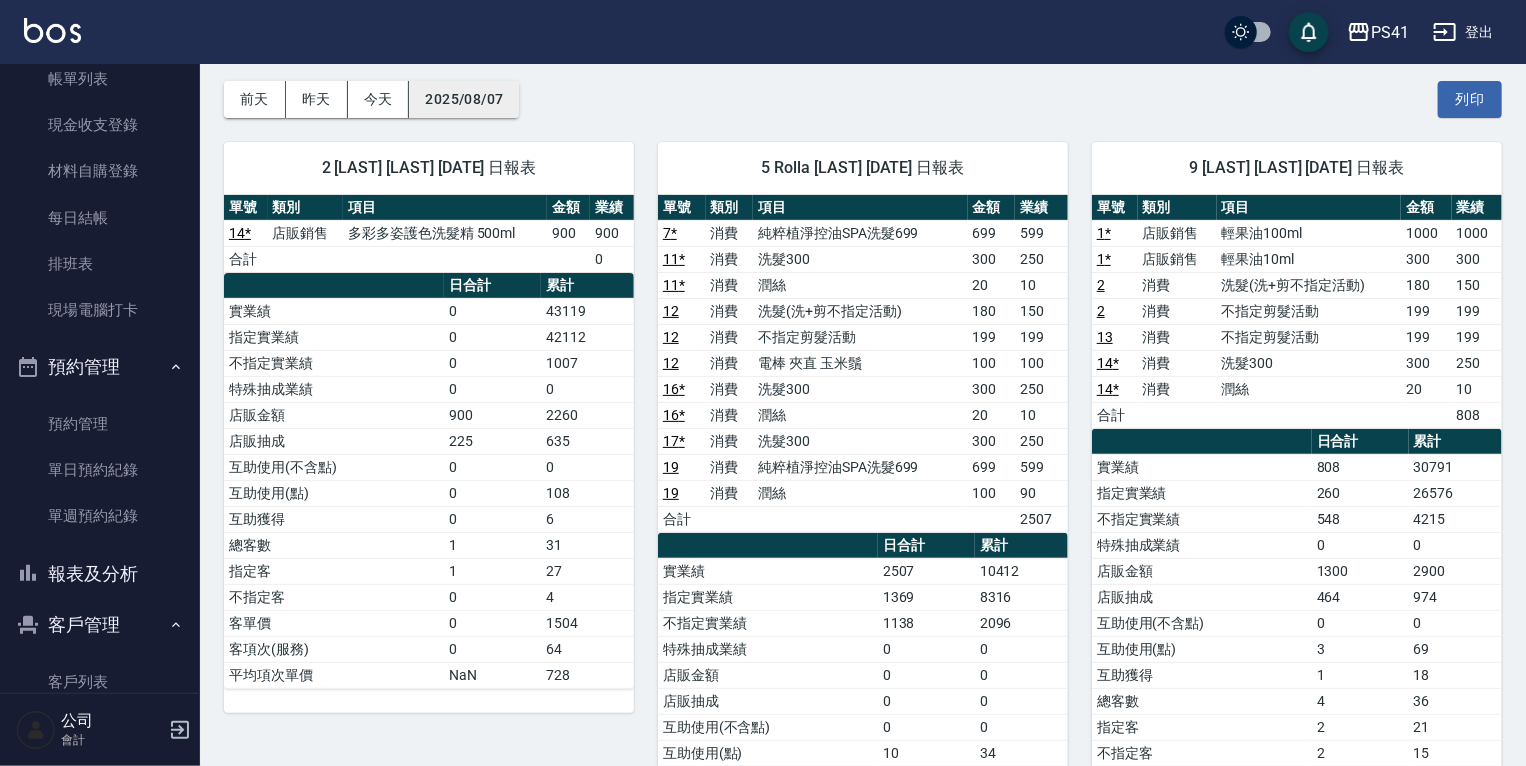 click on "2025/08/07" at bounding box center [464, 99] 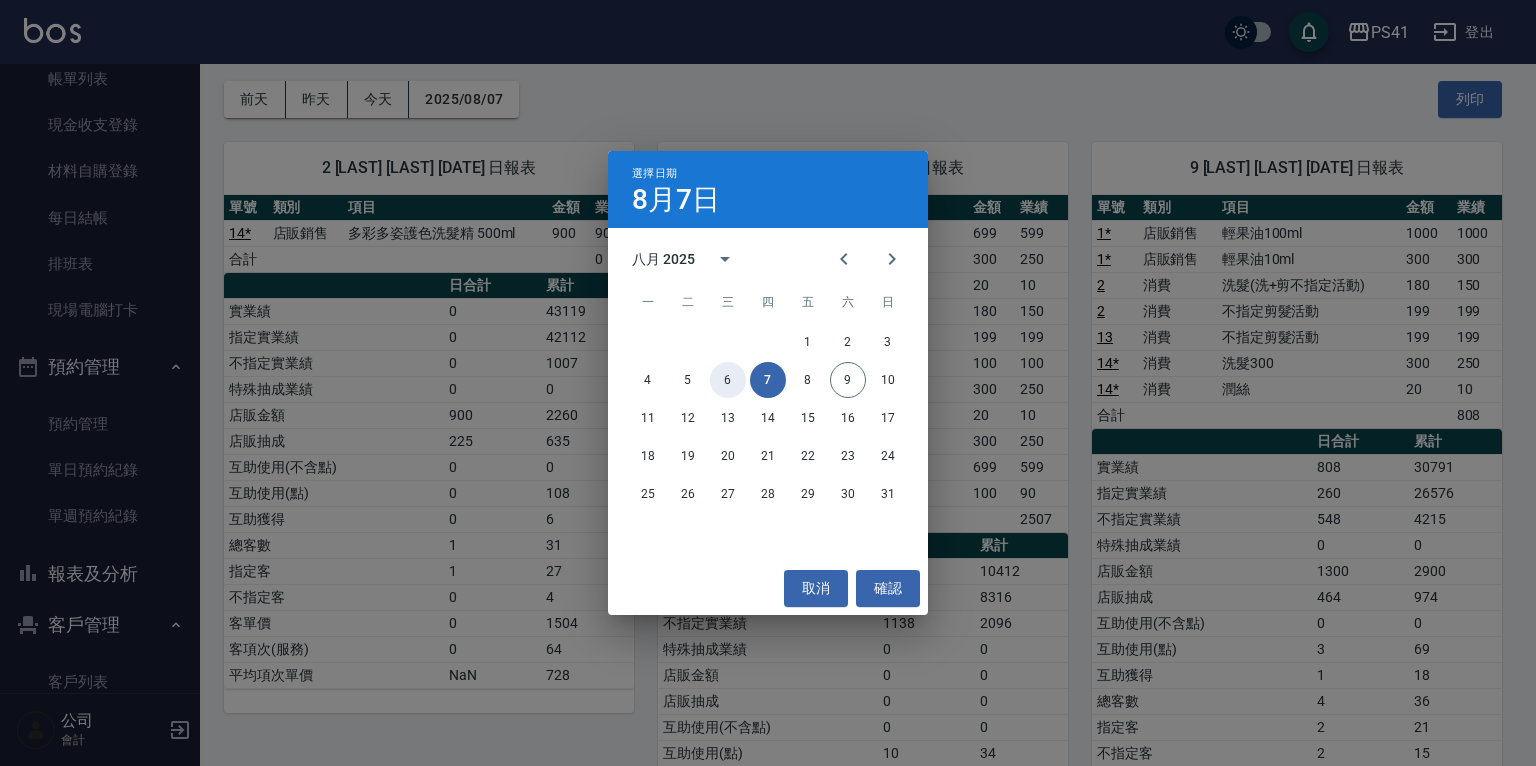 click on "6" at bounding box center (728, 380) 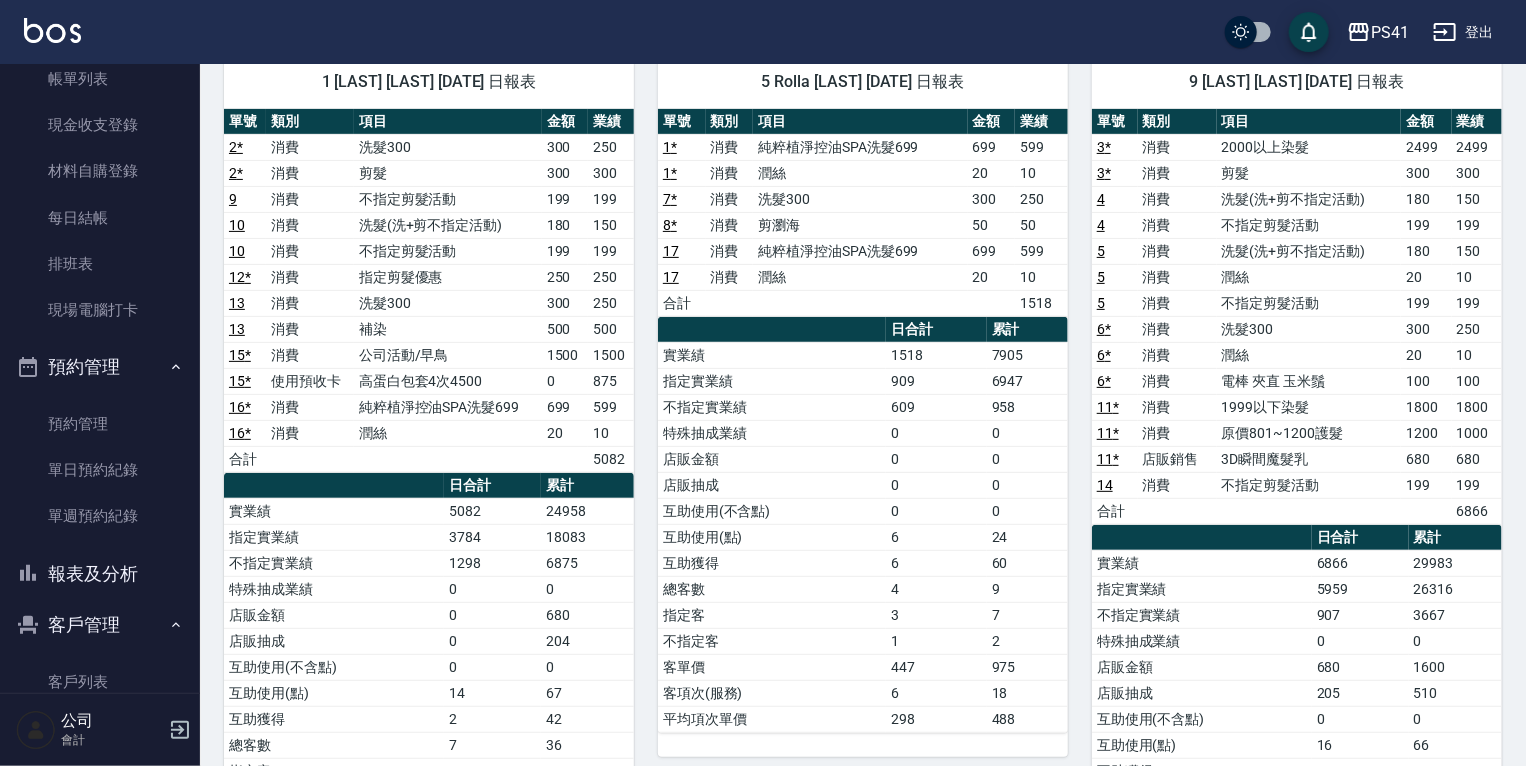 scroll, scrollTop: 0, scrollLeft: 0, axis: both 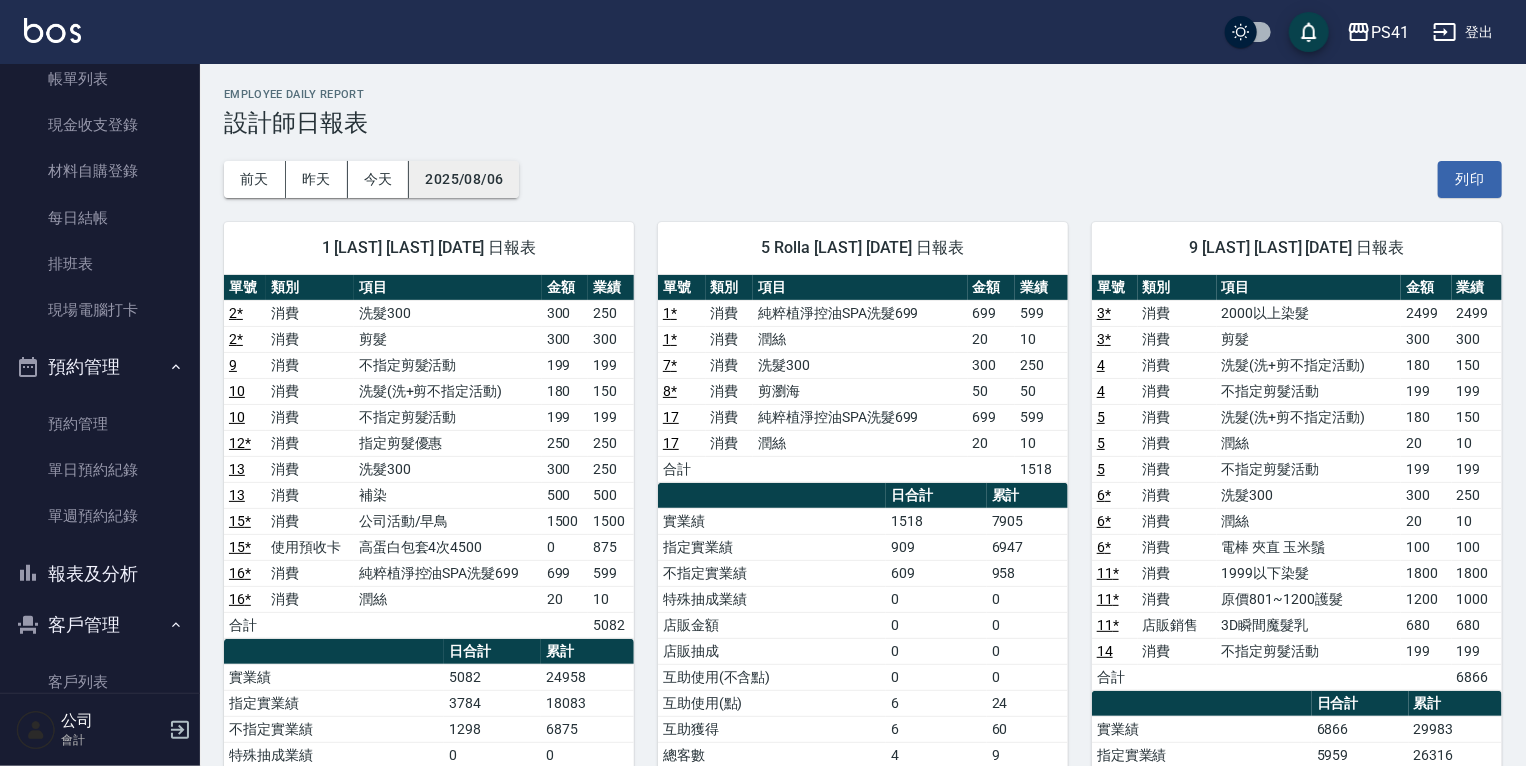 click on "2025/08/06" at bounding box center (464, 179) 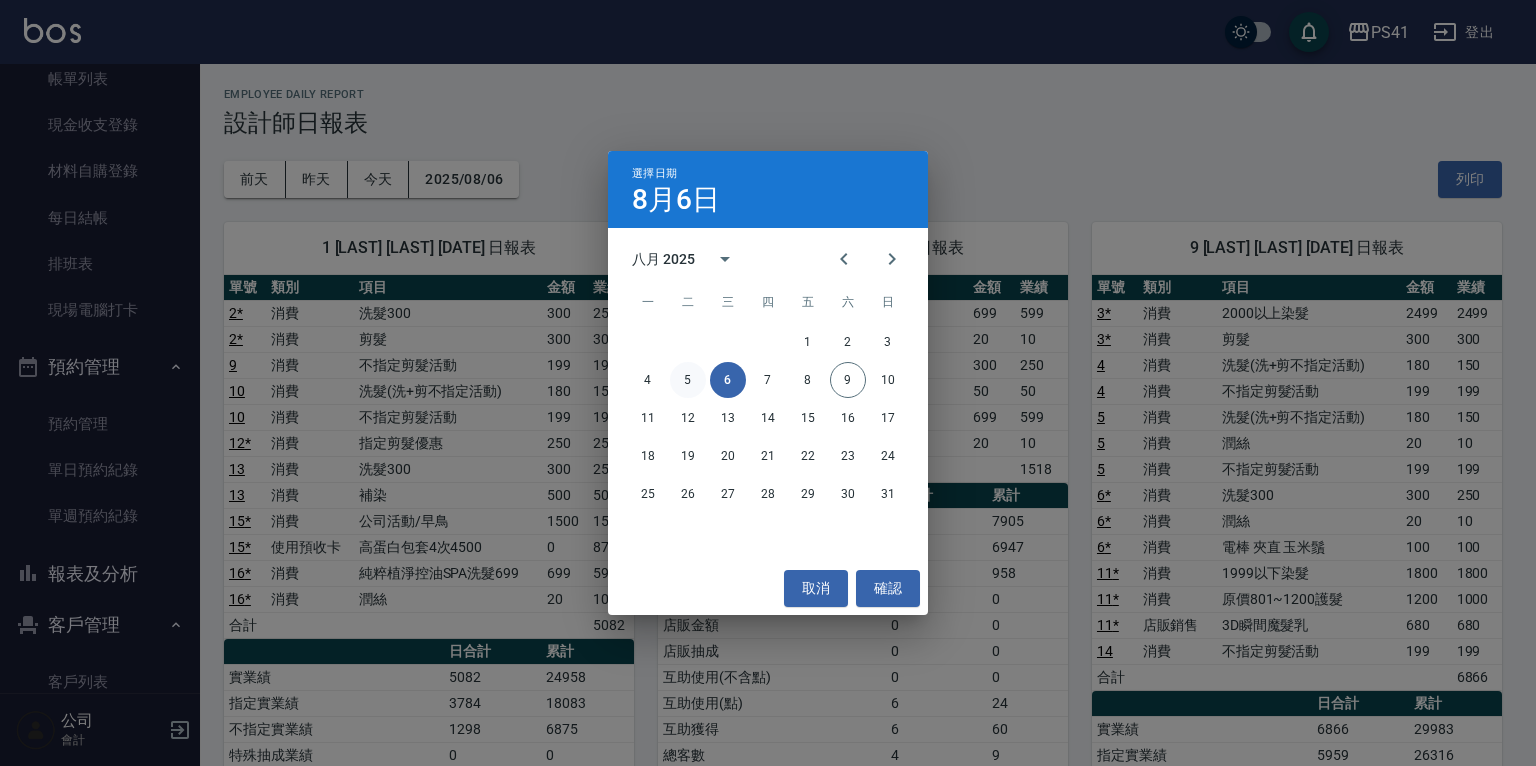 click on "5" at bounding box center [688, 380] 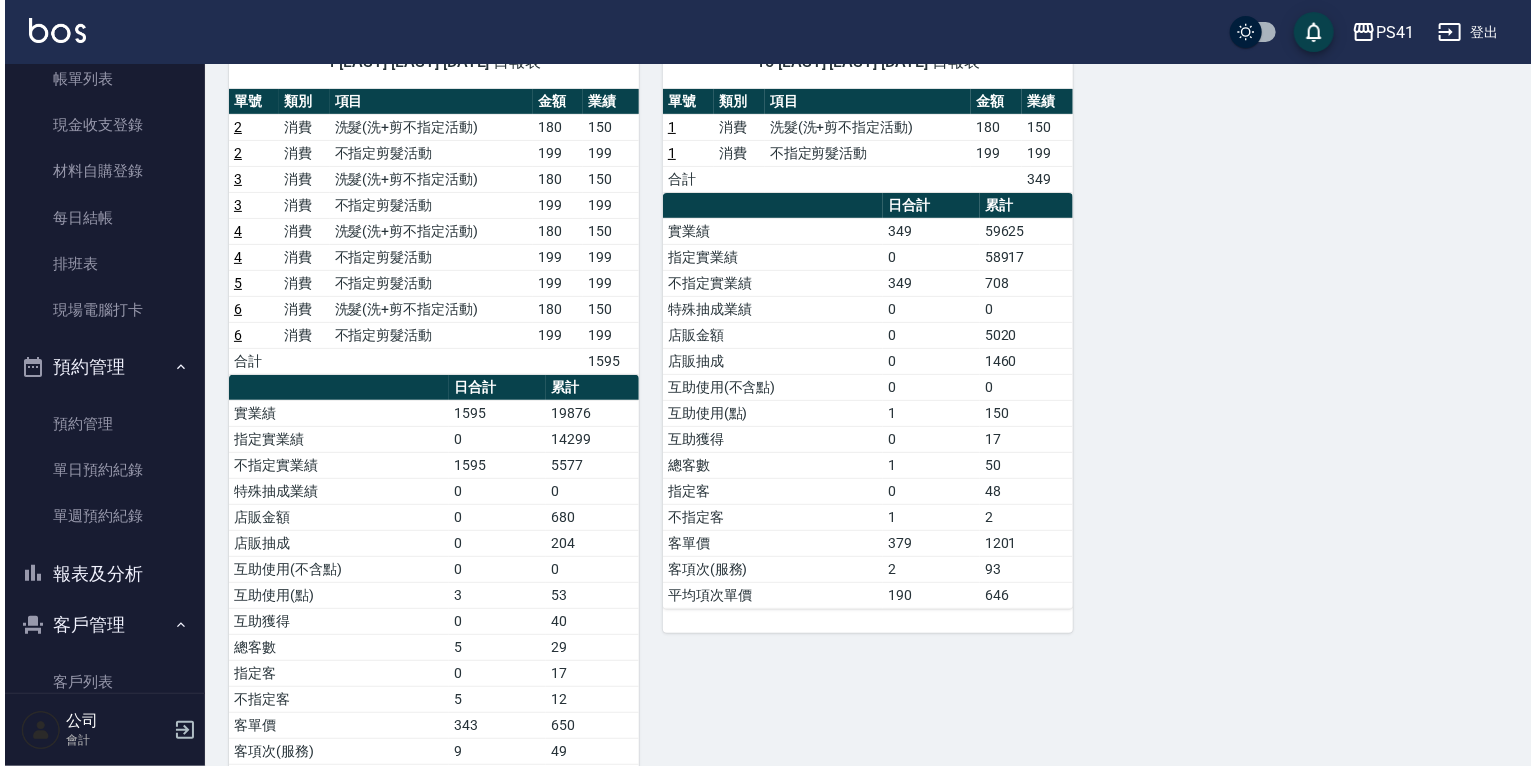 scroll, scrollTop: 0, scrollLeft: 0, axis: both 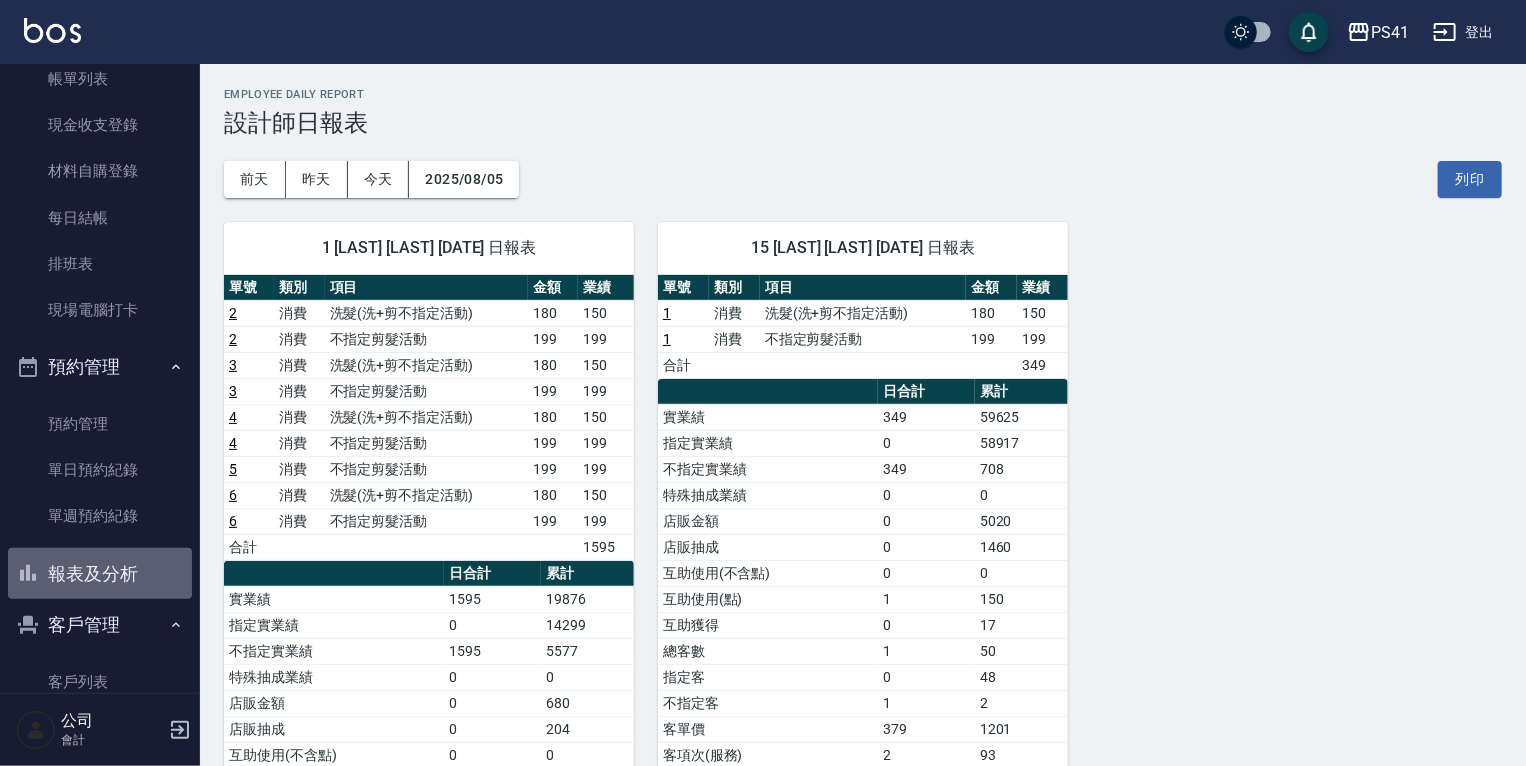 click on "報表及分析" at bounding box center [100, 574] 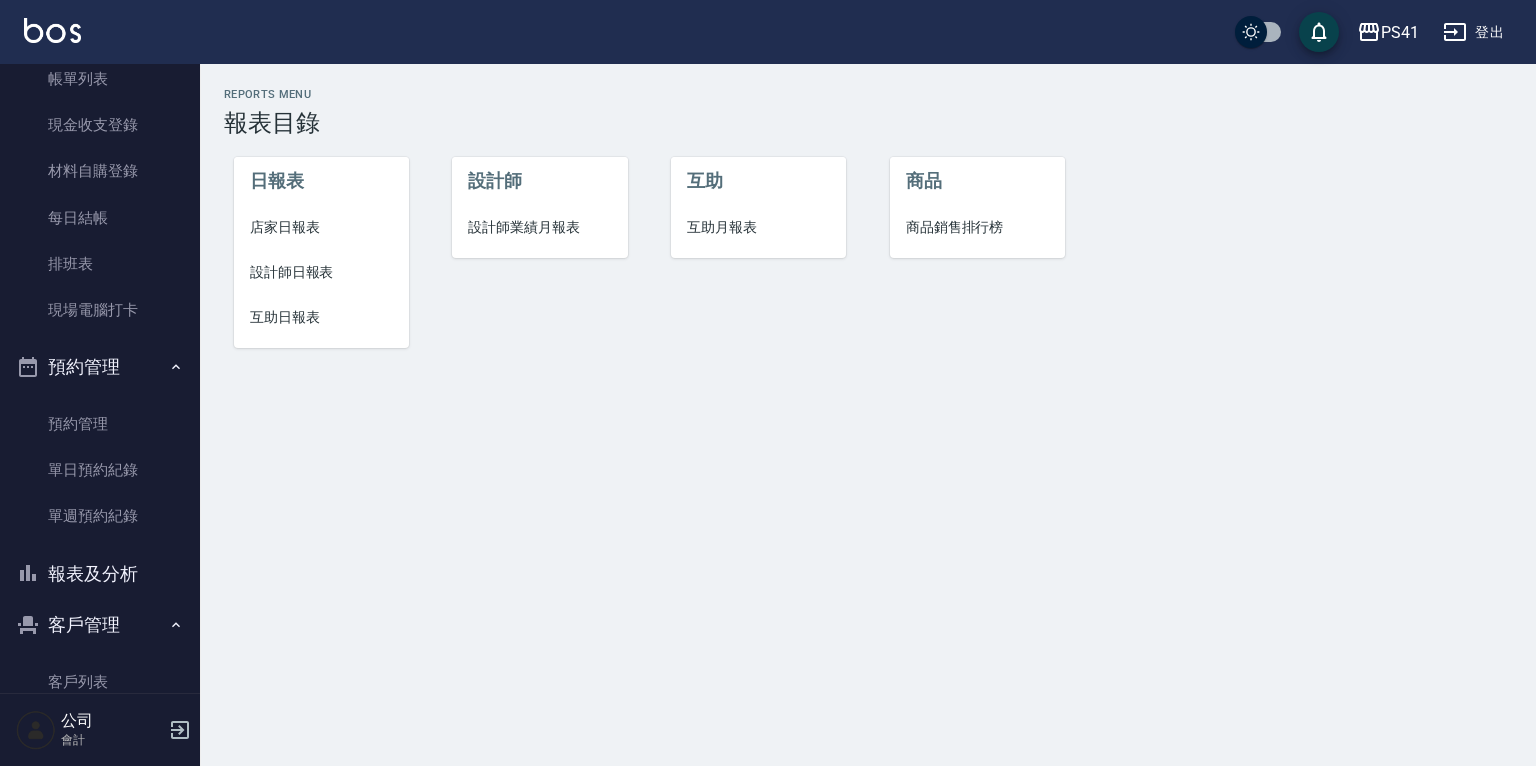 click on "設計師業績月報表" at bounding box center (539, 227) 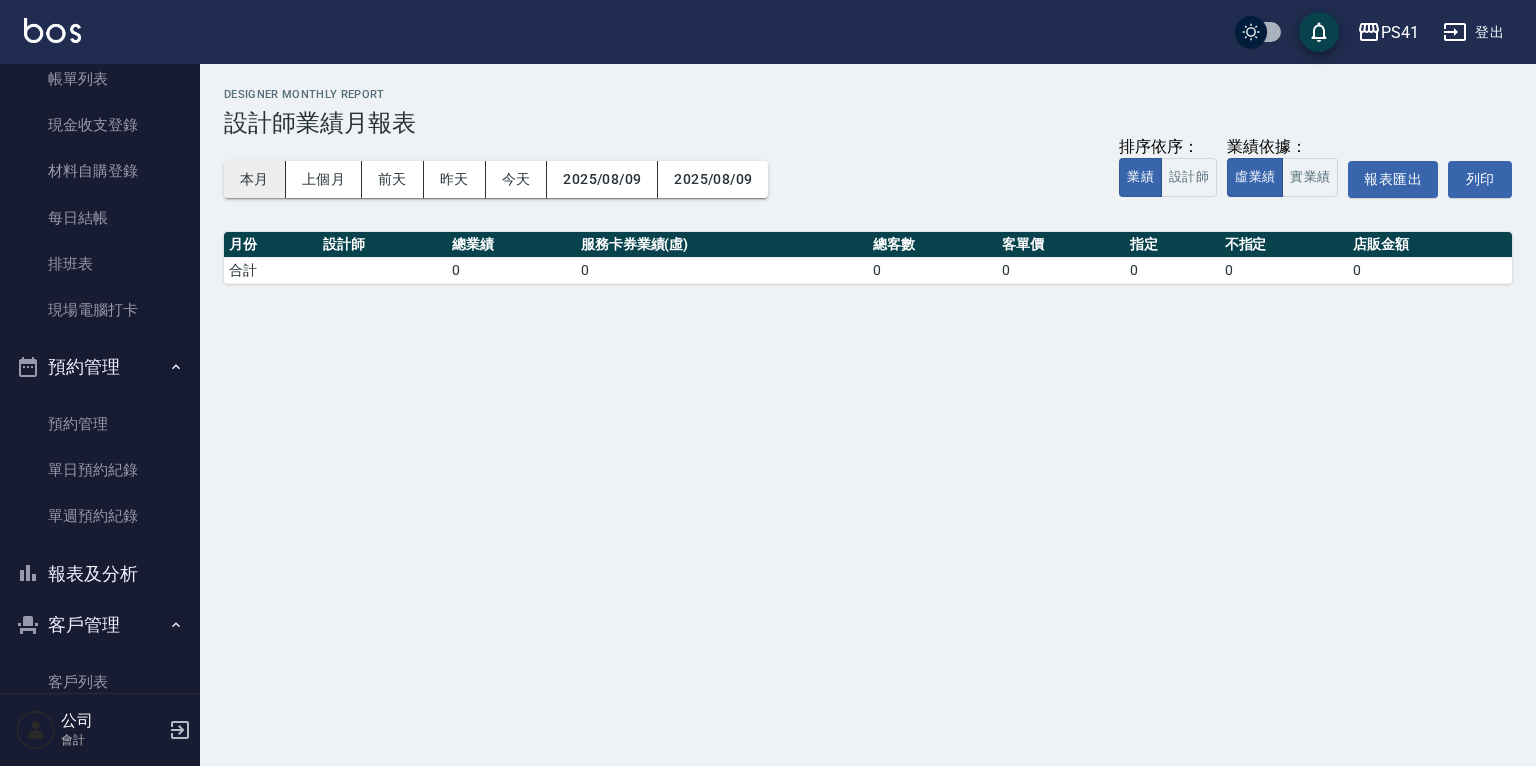 click on "本月" at bounding box center [255, 179] 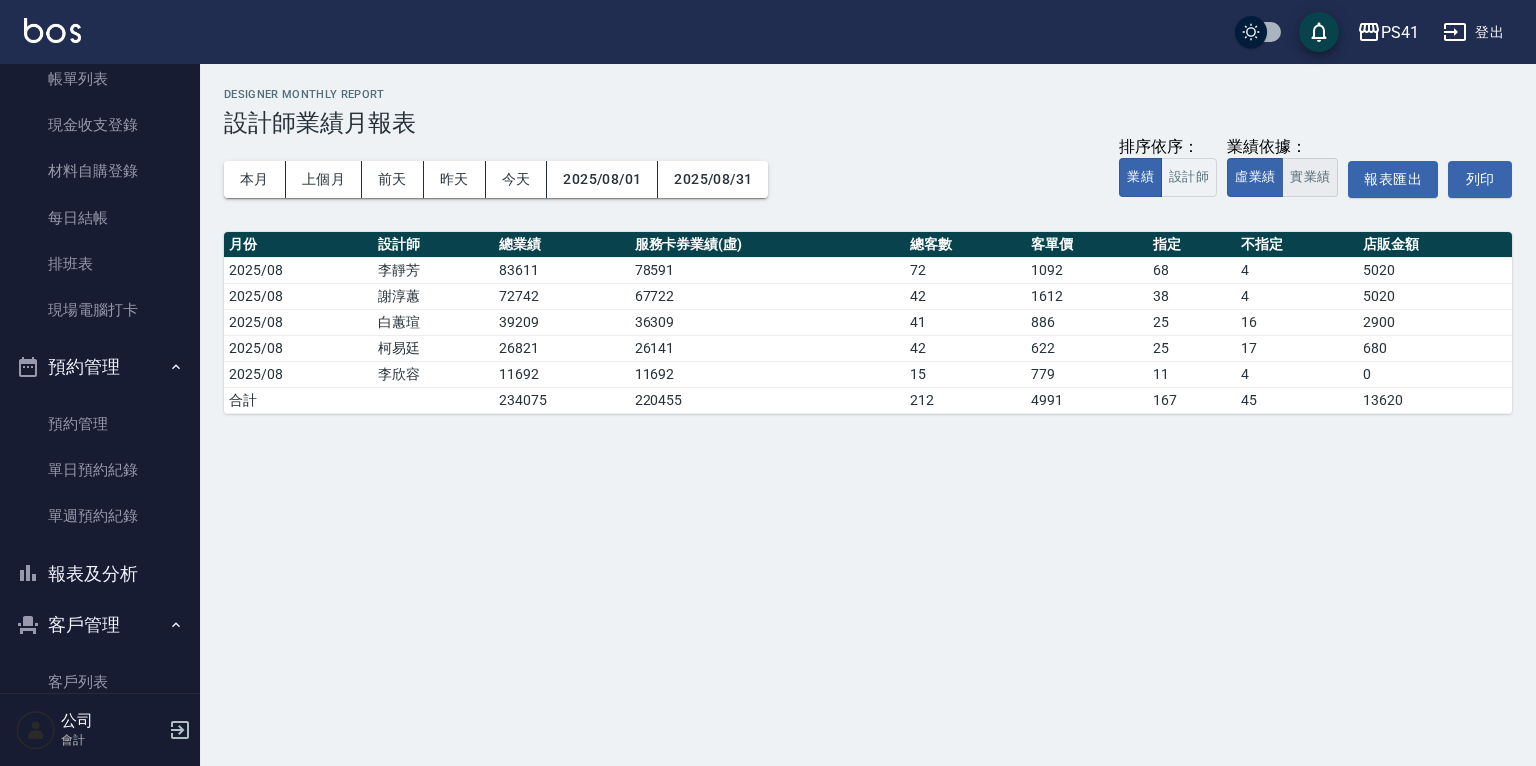 click on "實業績" at bounding box center (1310, 177) 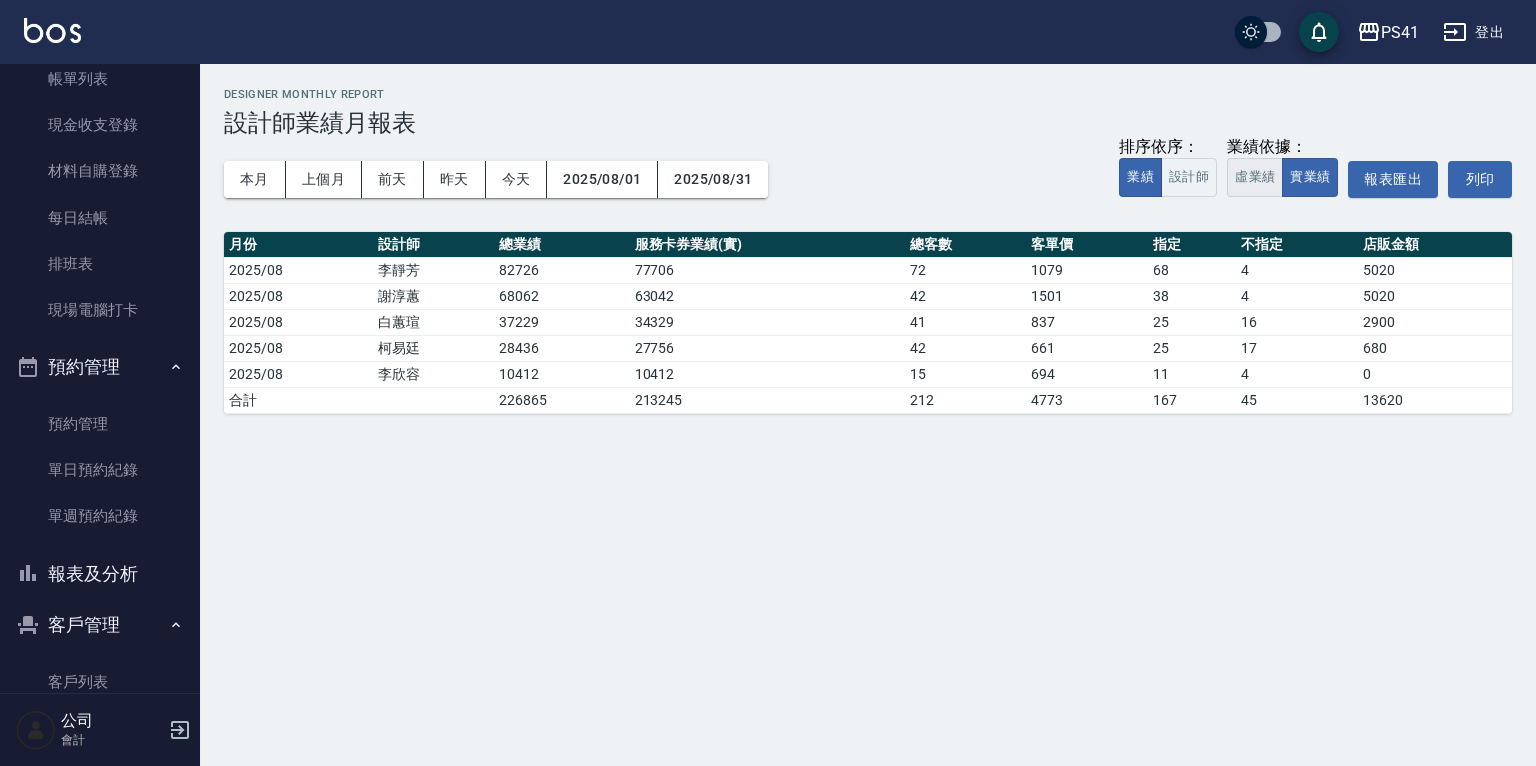 click on "虛業績" at bounding box center (1255, 177) 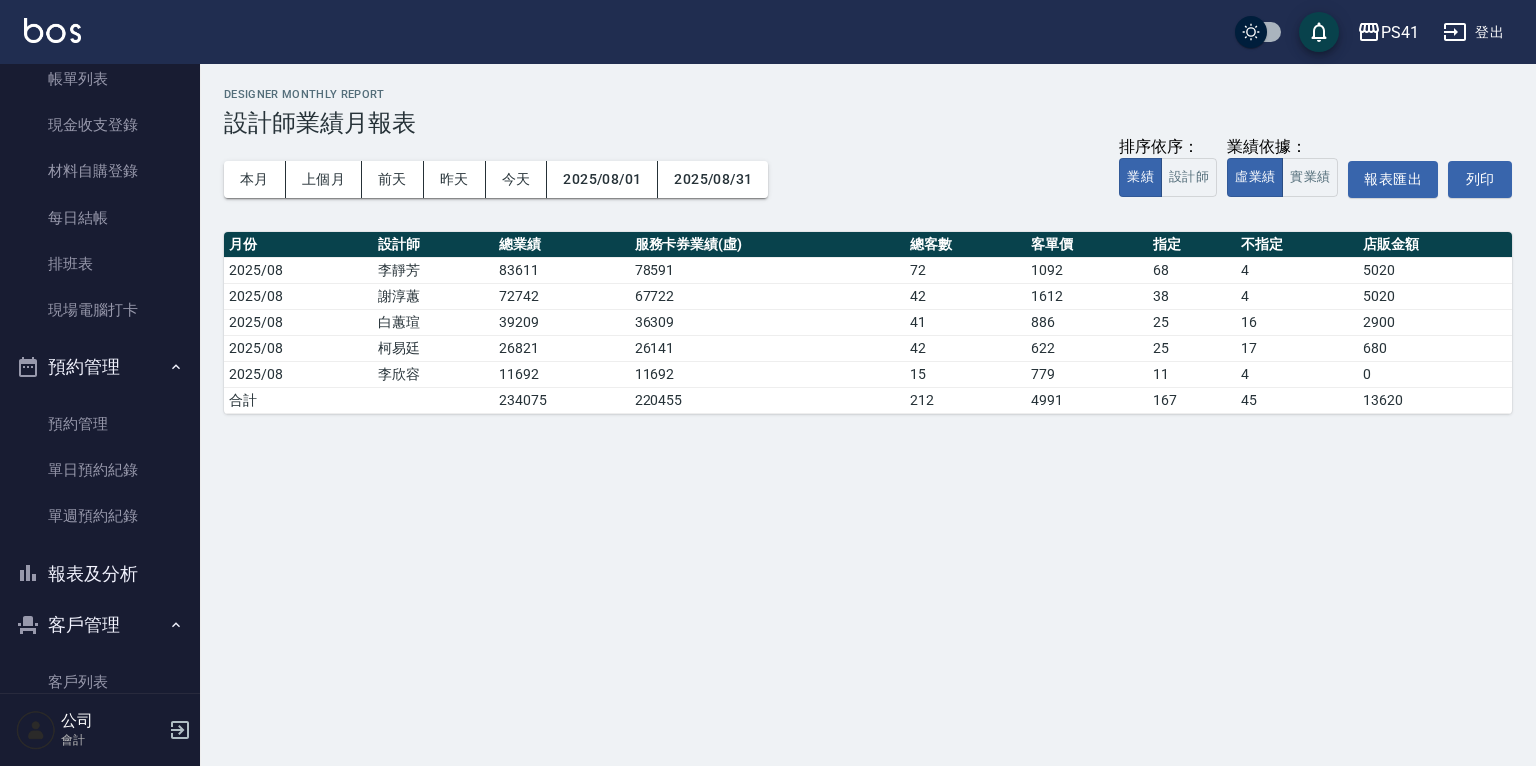 click on "報表及分析" at bounding box center (100, 574) 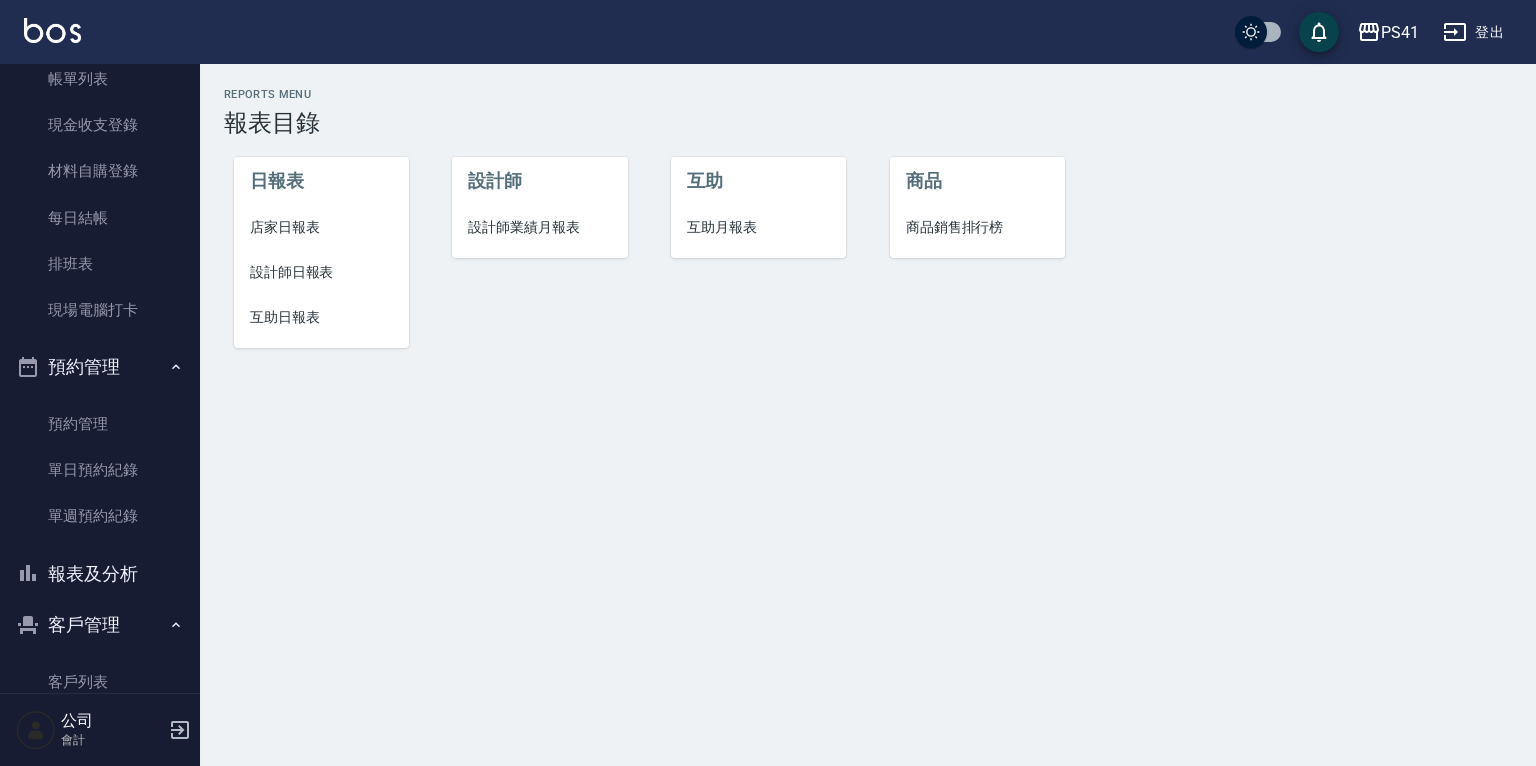 click on "互助月報表" at bounding box center [758, 227] 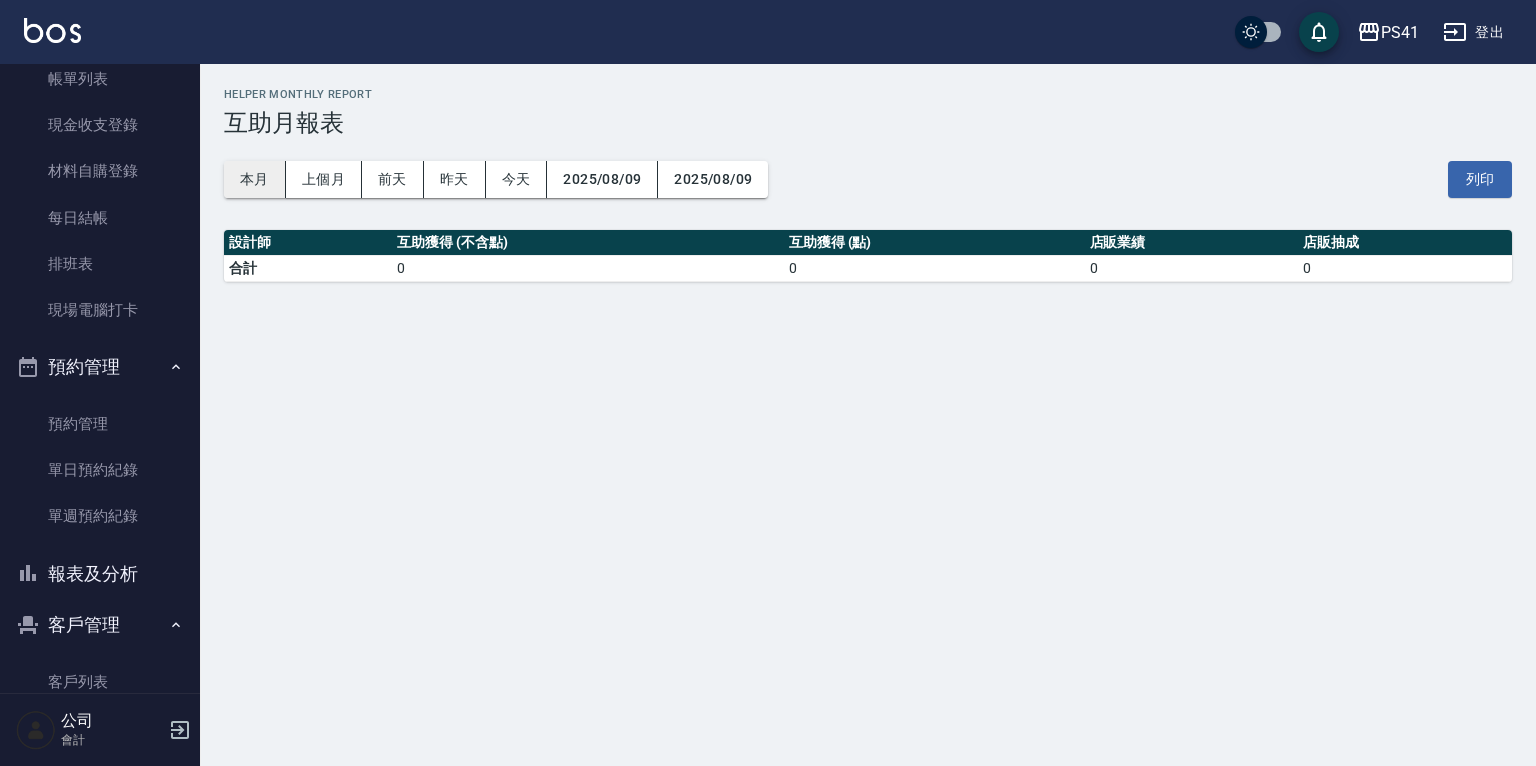 click on "本月" at bounding box center (255, 179) 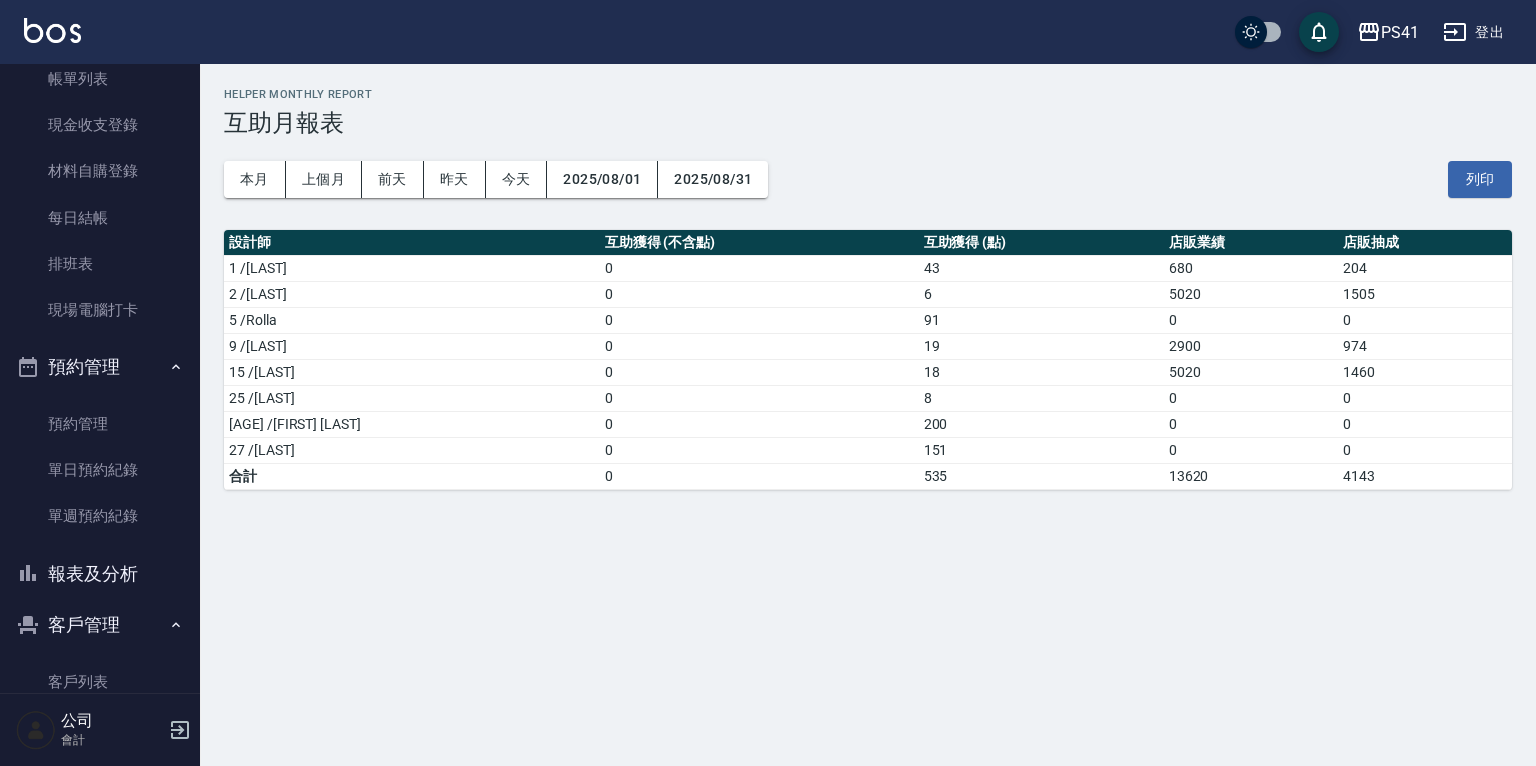 click on "客戶列表 客資篩選匯出 卡券管理" at bounding box center [100, 172] 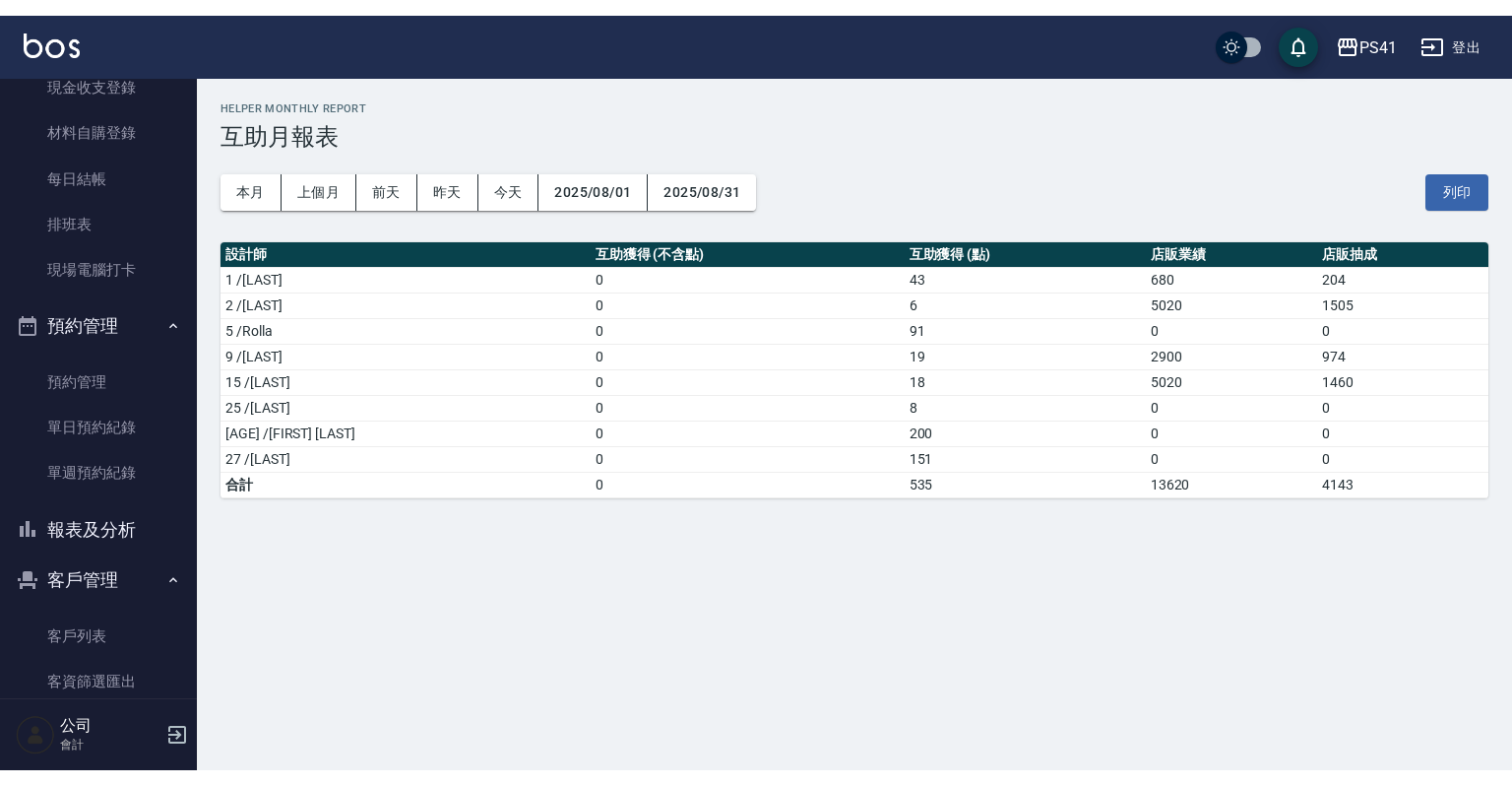 scroll, scrollTop: 199, scrollLeft: 0, axis: vertical 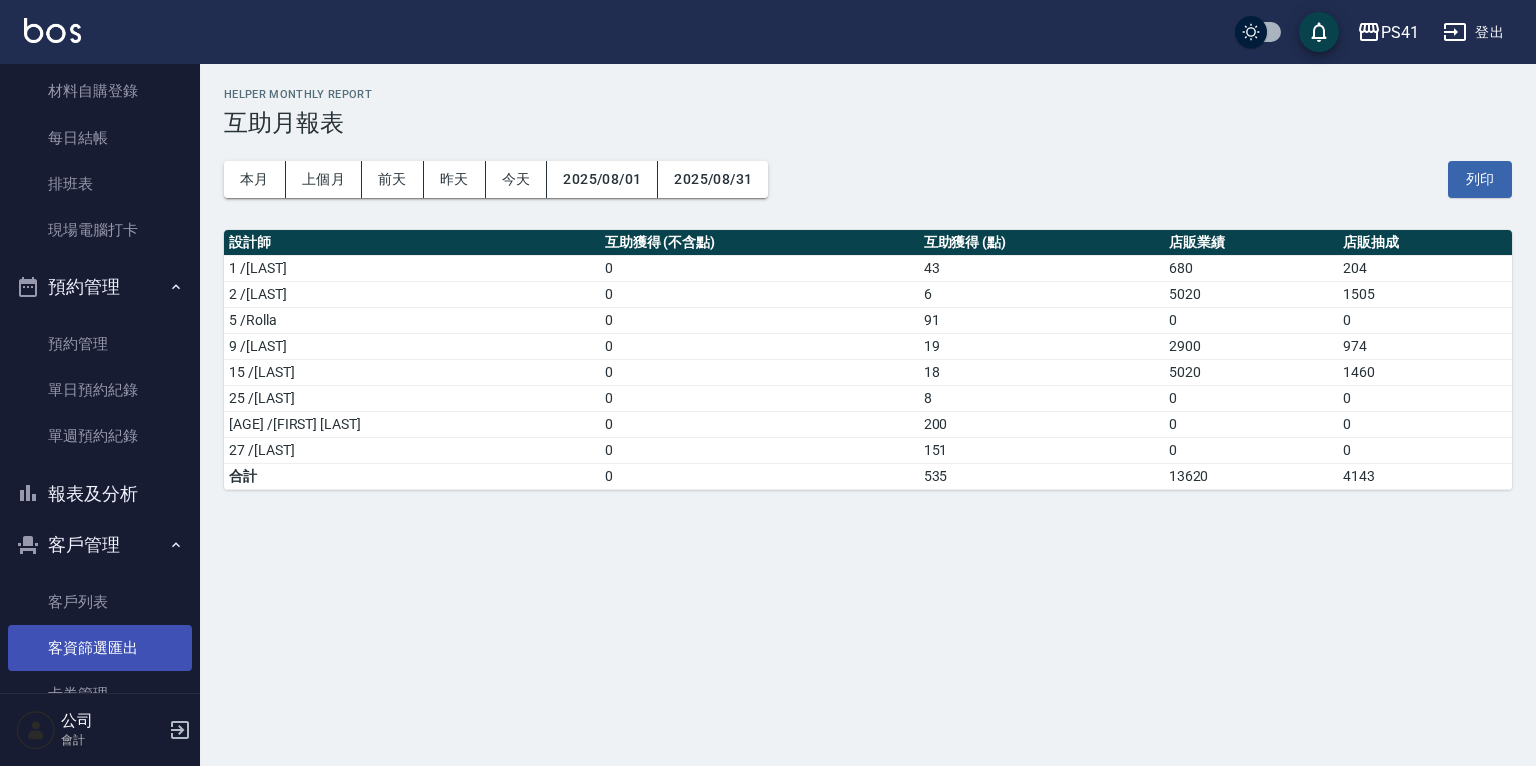 click on "客戶列表" at bounding box center (100, 602) 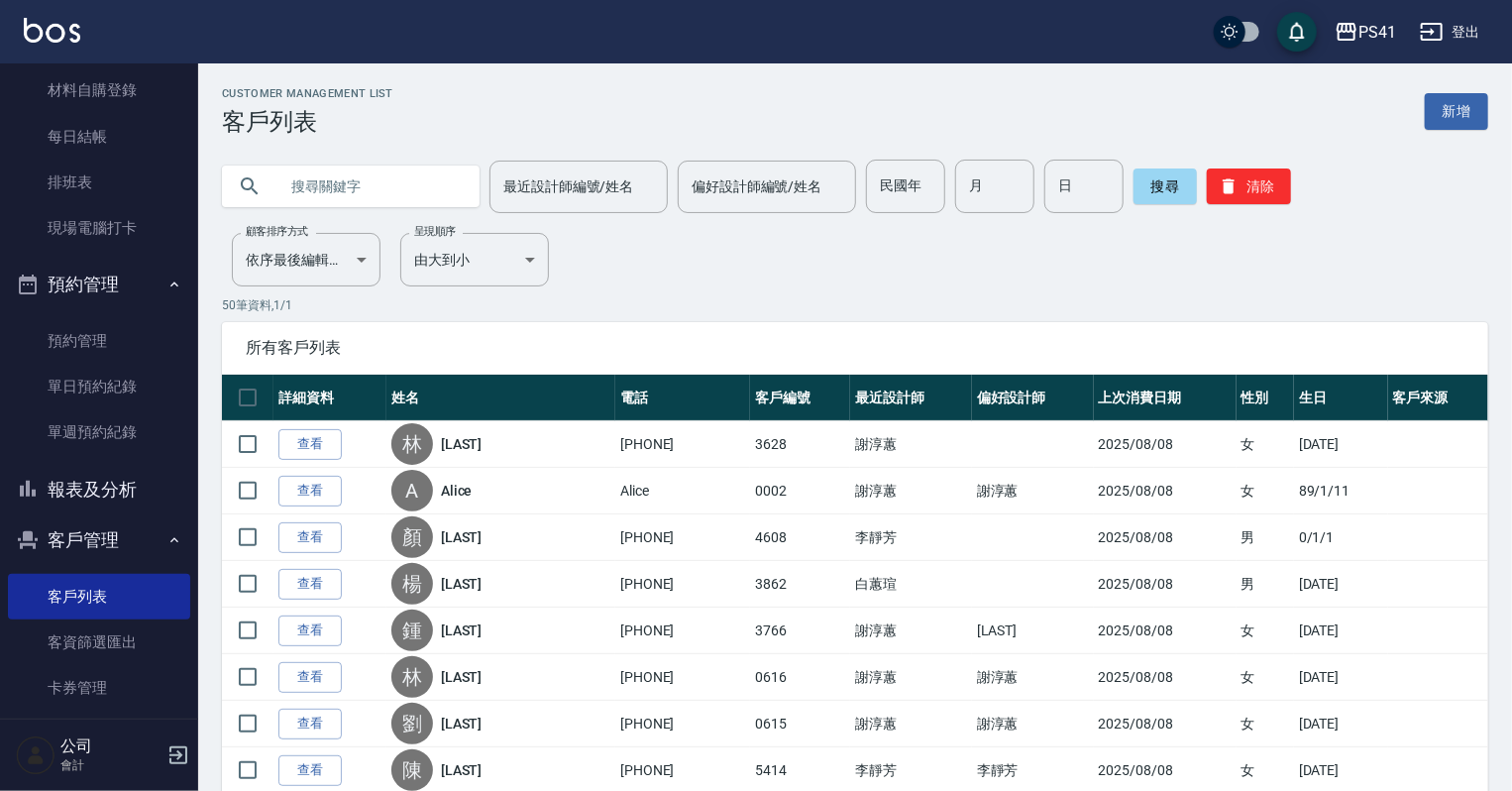 click on "最近設計師編號/姓名 最近設計師編號/姓名 偏好設計師編號/姓名 偏好設計師編號/姓名 民國年 民國年 月 月 日 日 搜尋 清除" at bounding box center [855, 186] 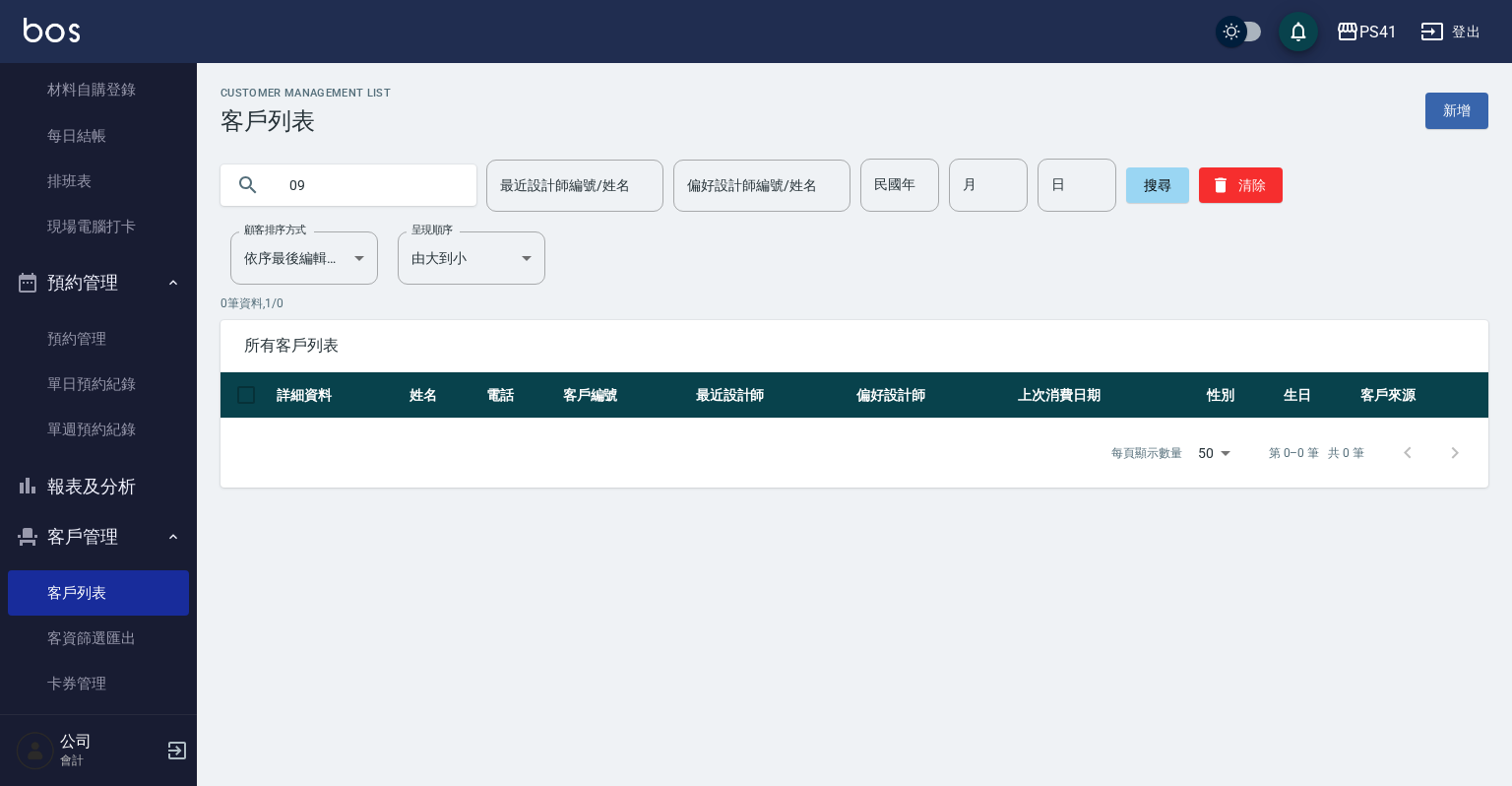 type on "0" 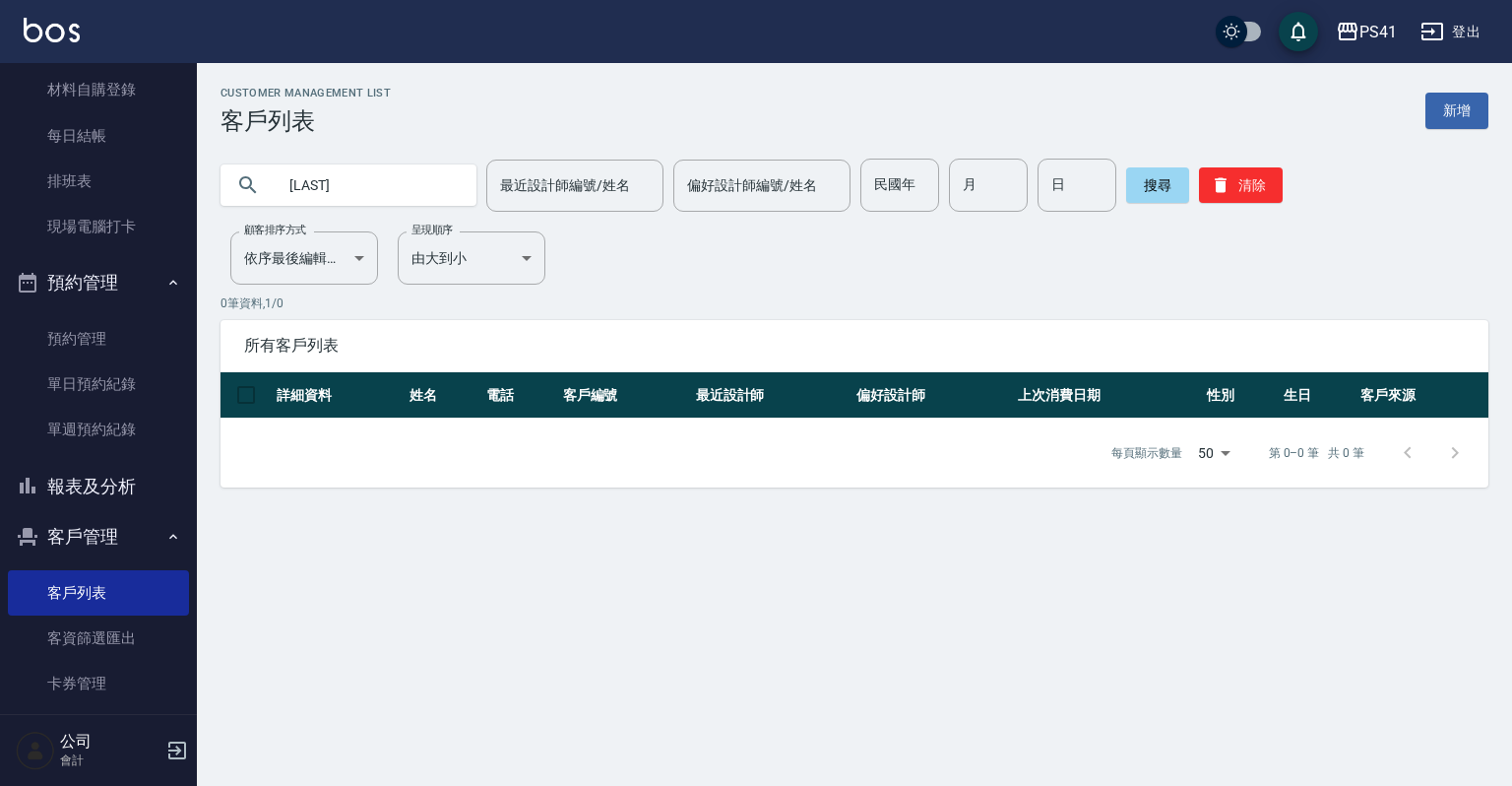 type on "陳" 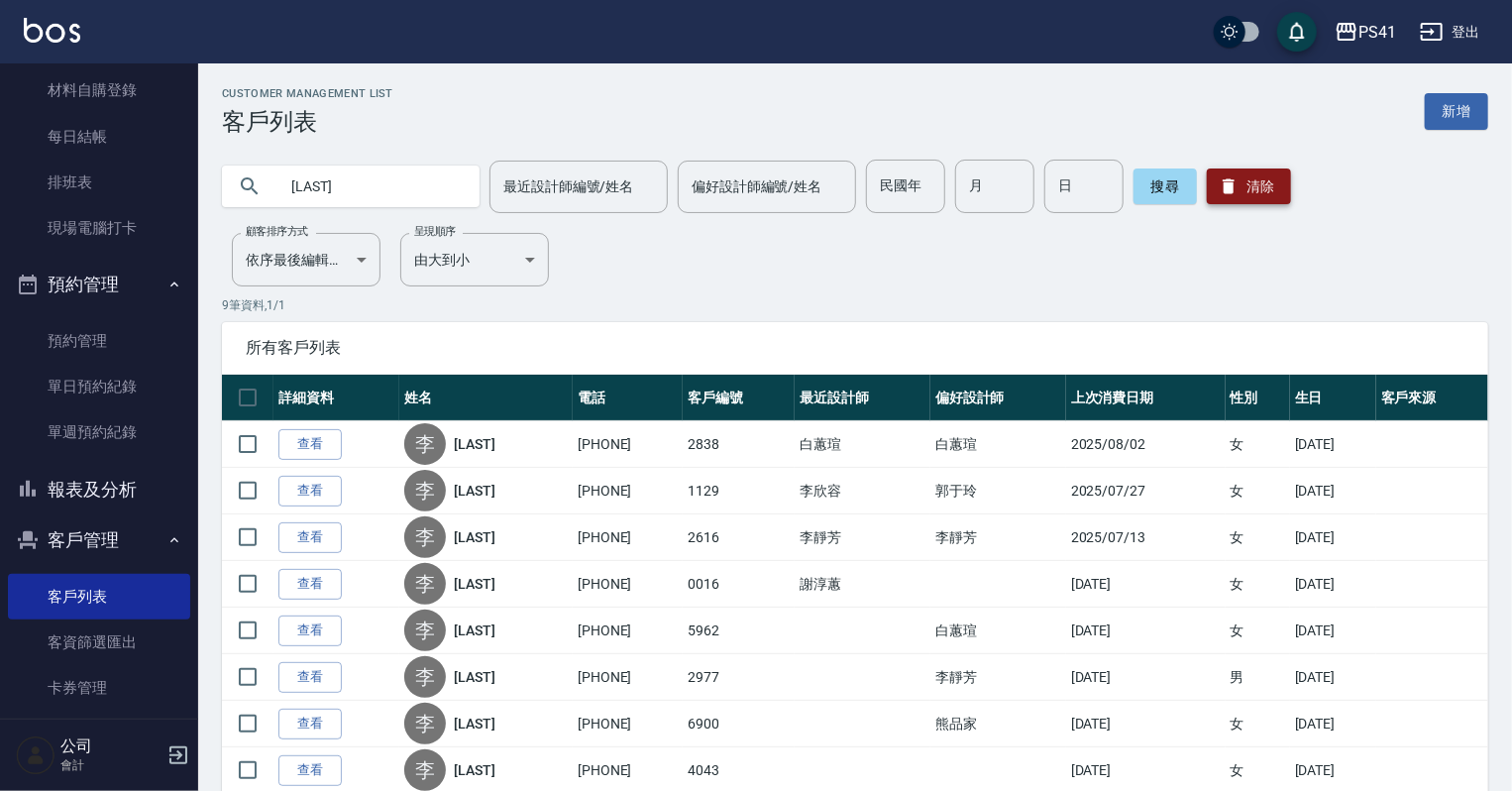 click on "清除" at bounding box center [1248, 186] 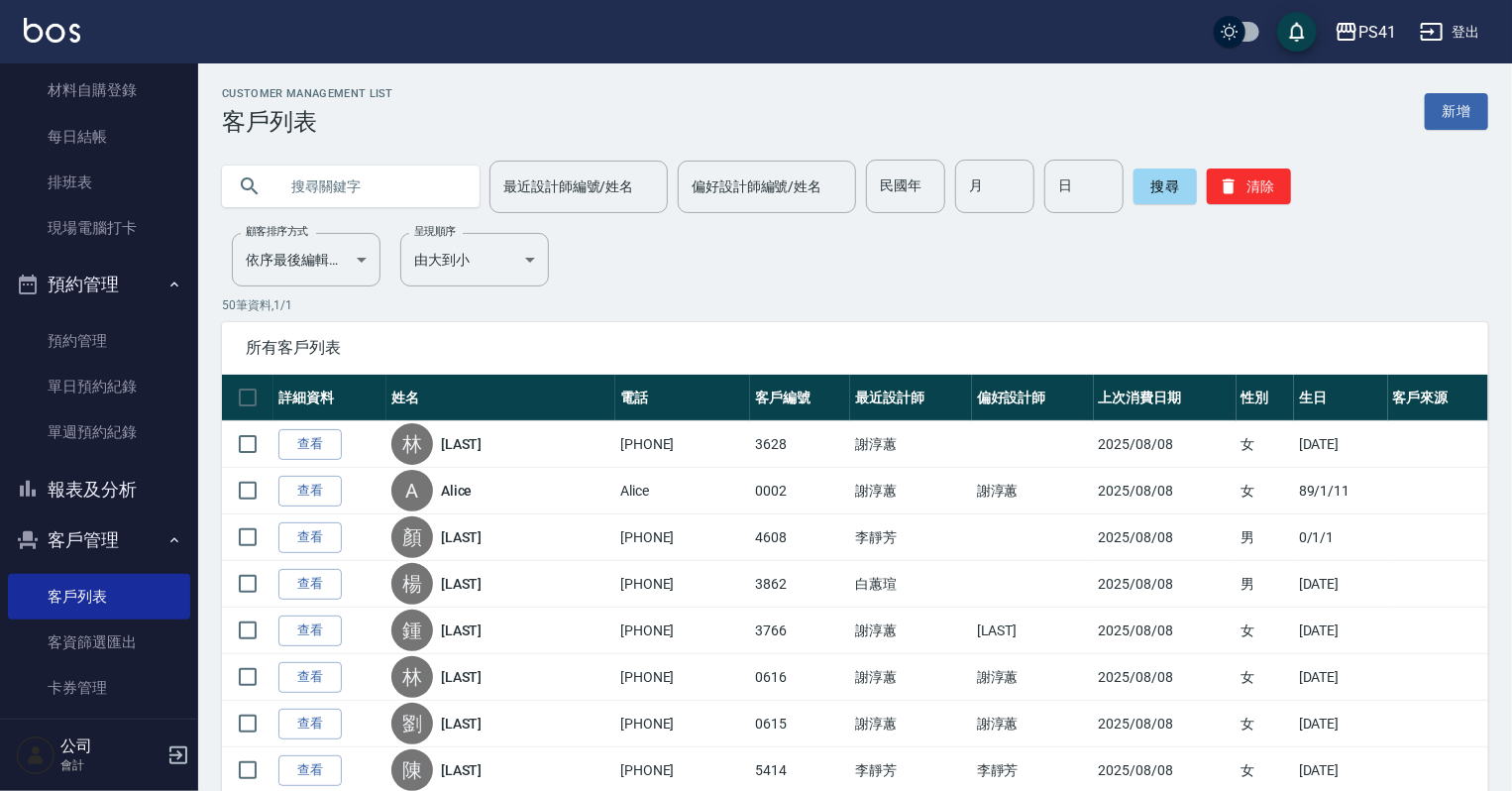 click at bounding box center (371, 186) 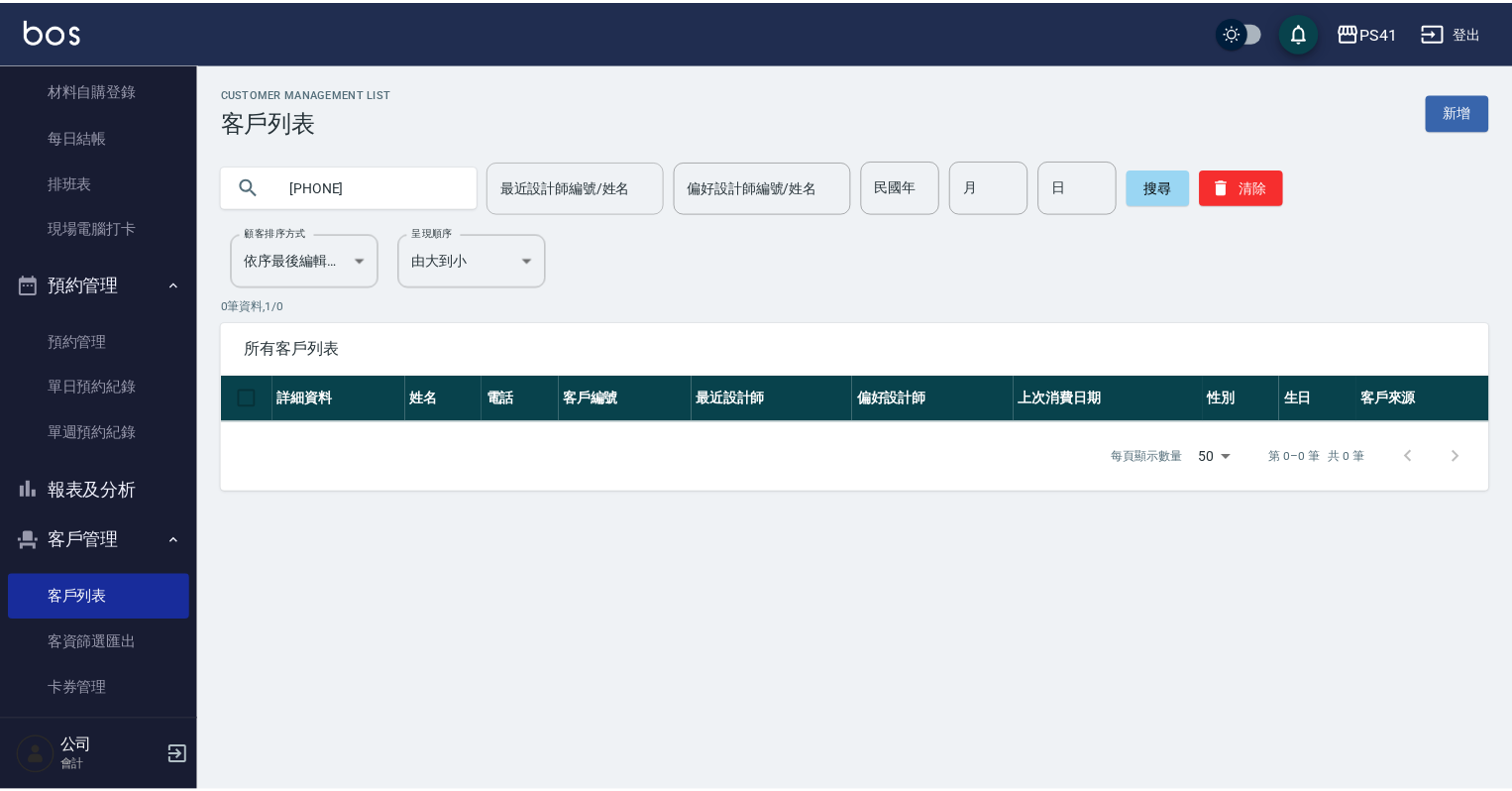 scroll, scrollTop: 0, scrollLeft: 0, axis: both 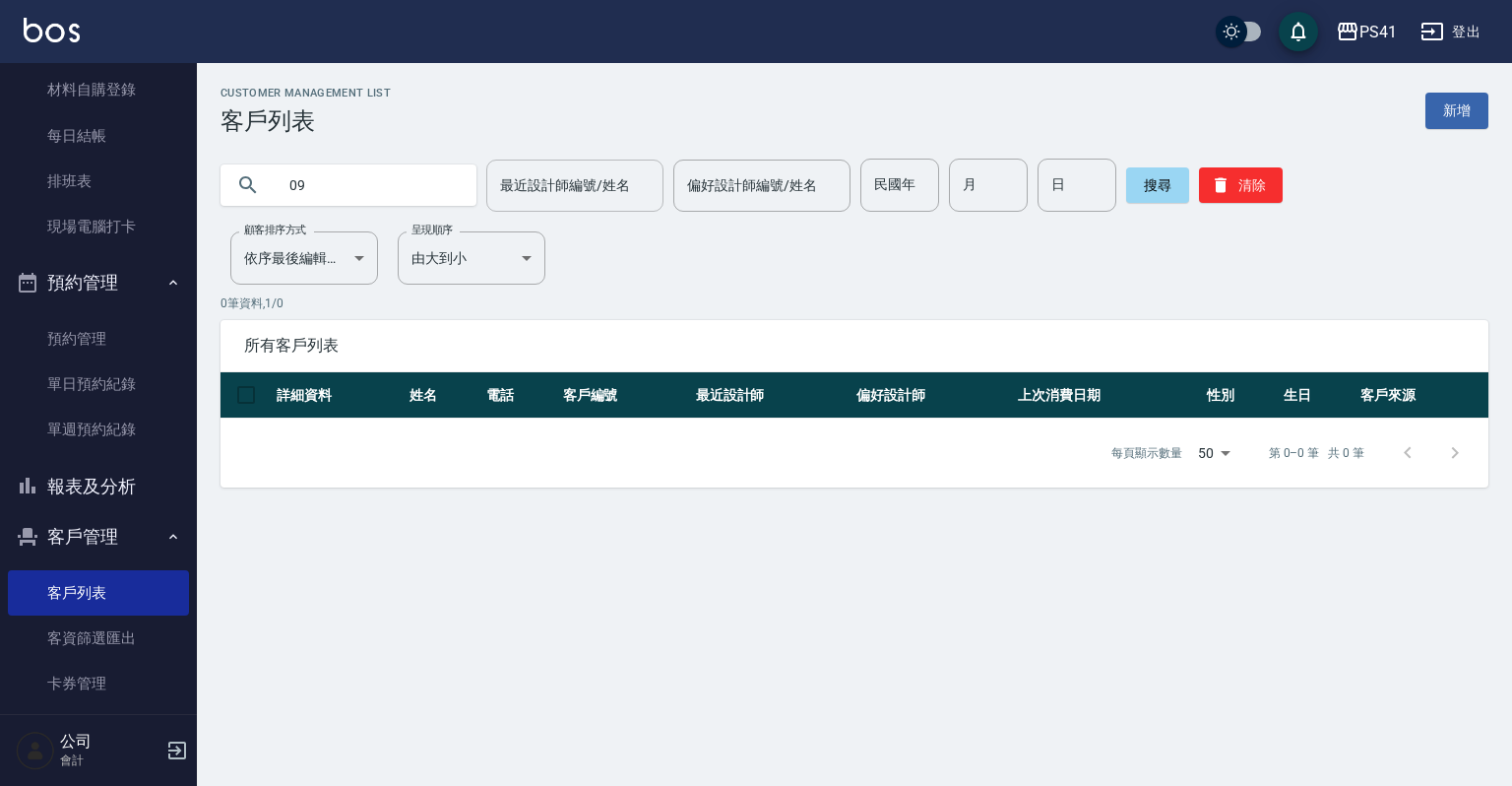 type on "0" 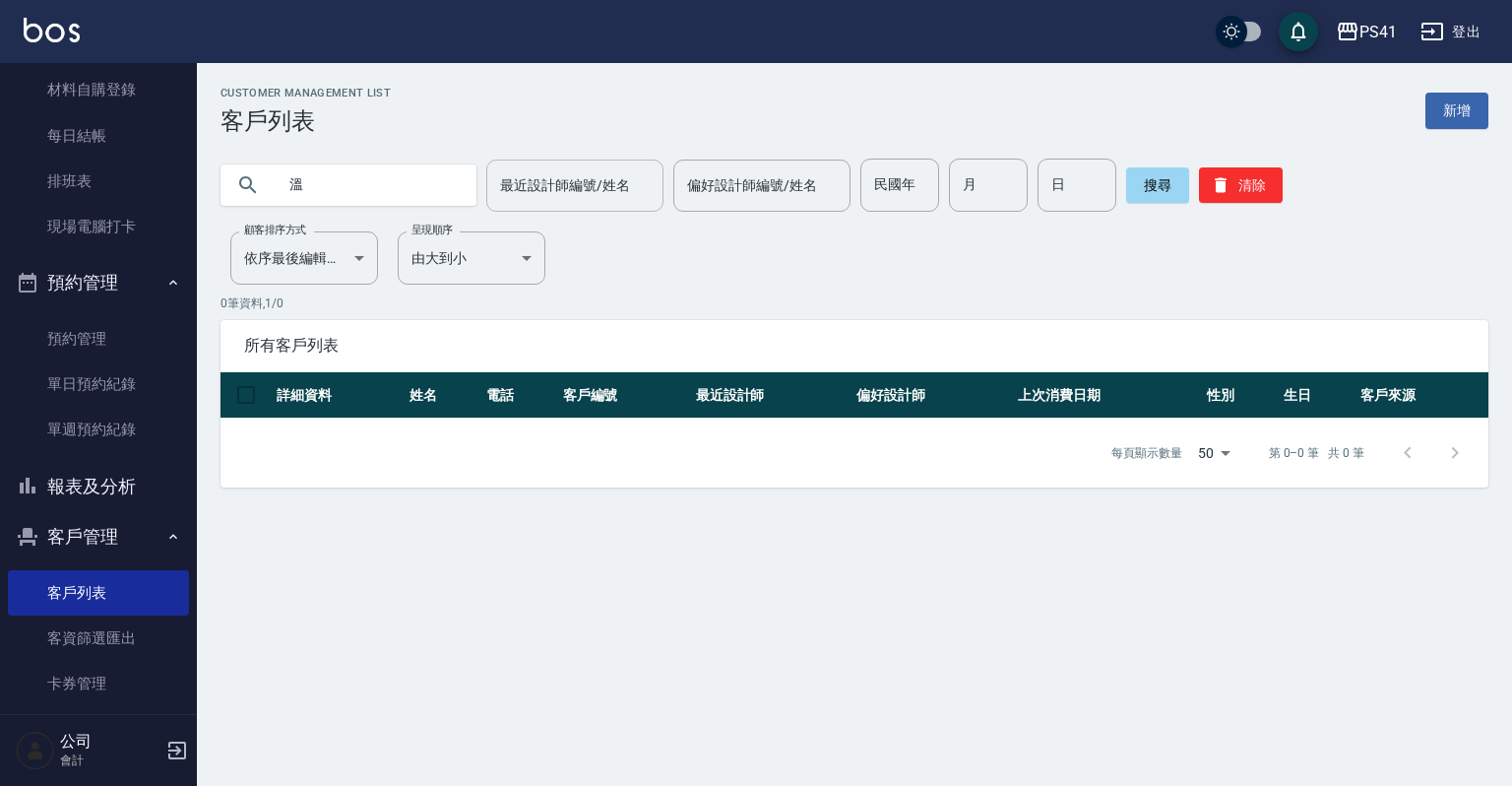 type on "溫" 